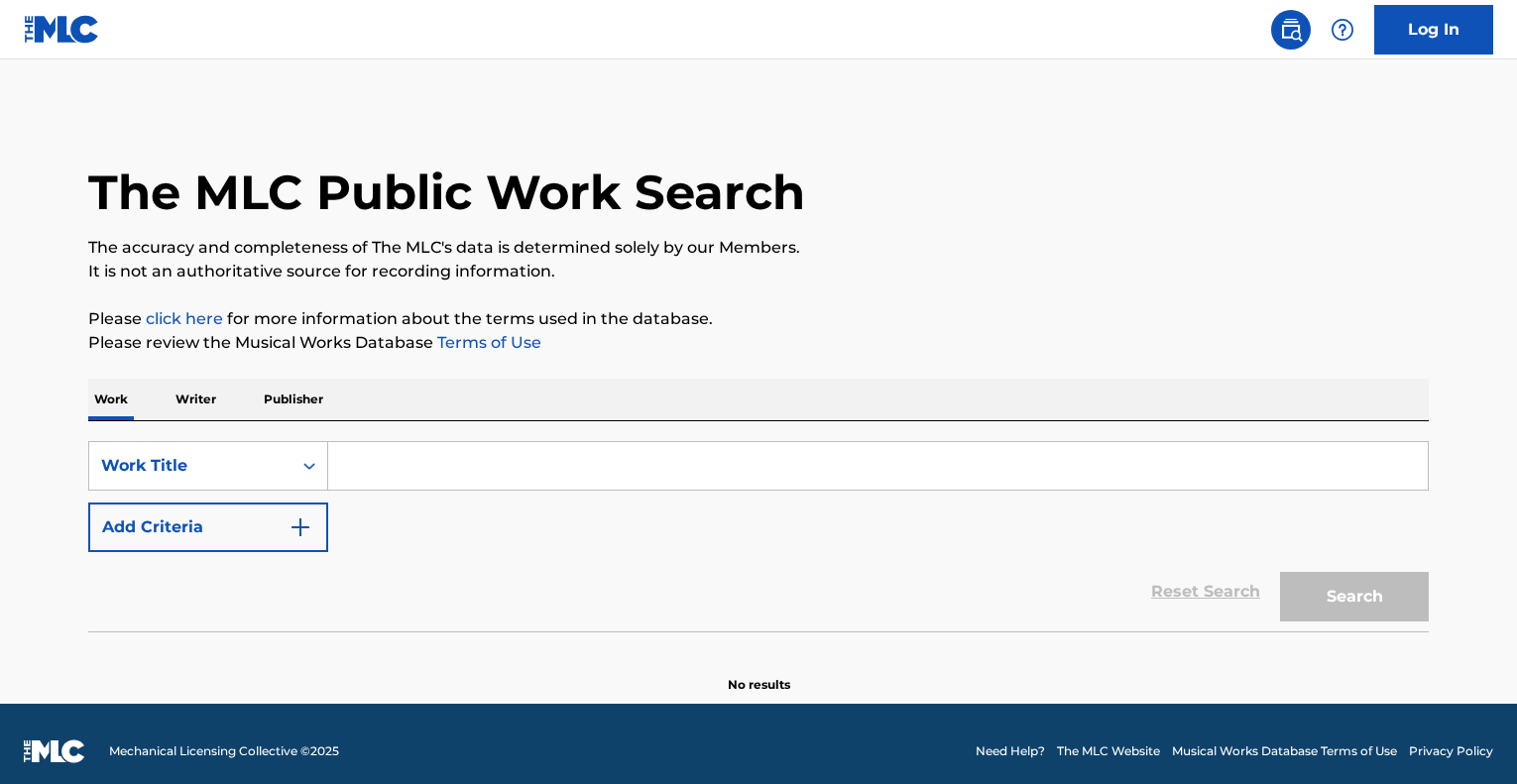 scroll, scrollTop: 0, scrollLeft: 0, axis: both 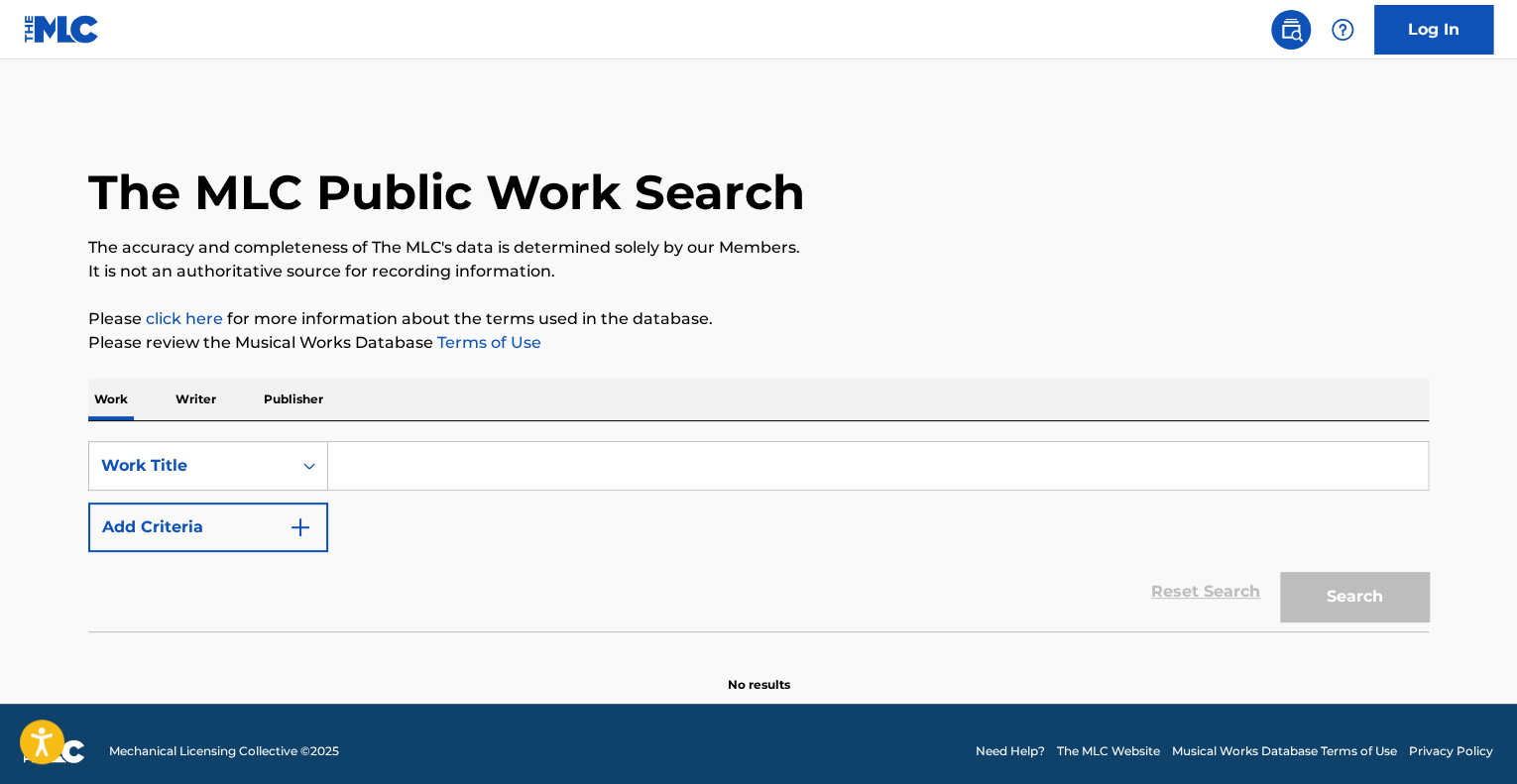 click at bounding box center (877, 466) 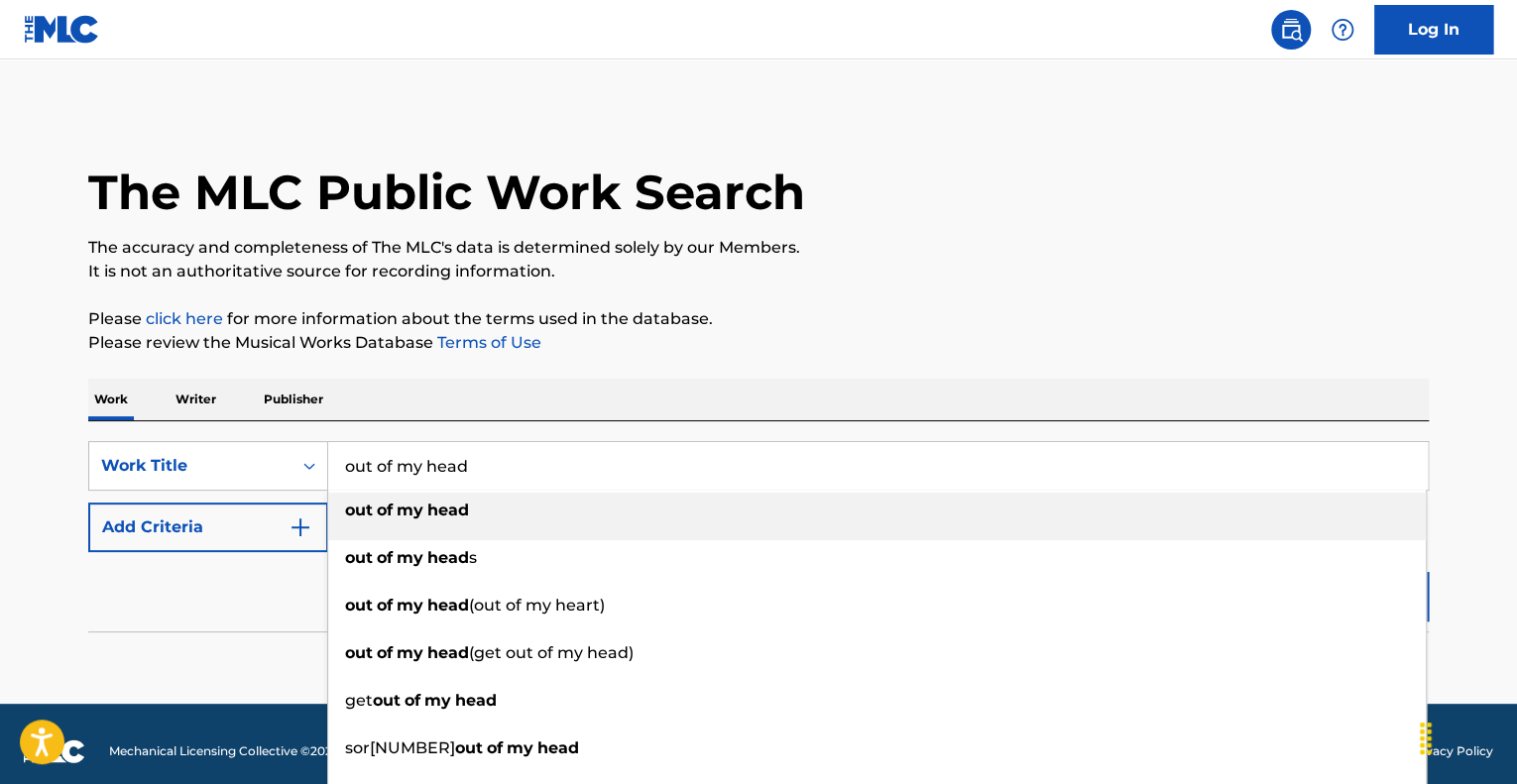 type on "out of my head" 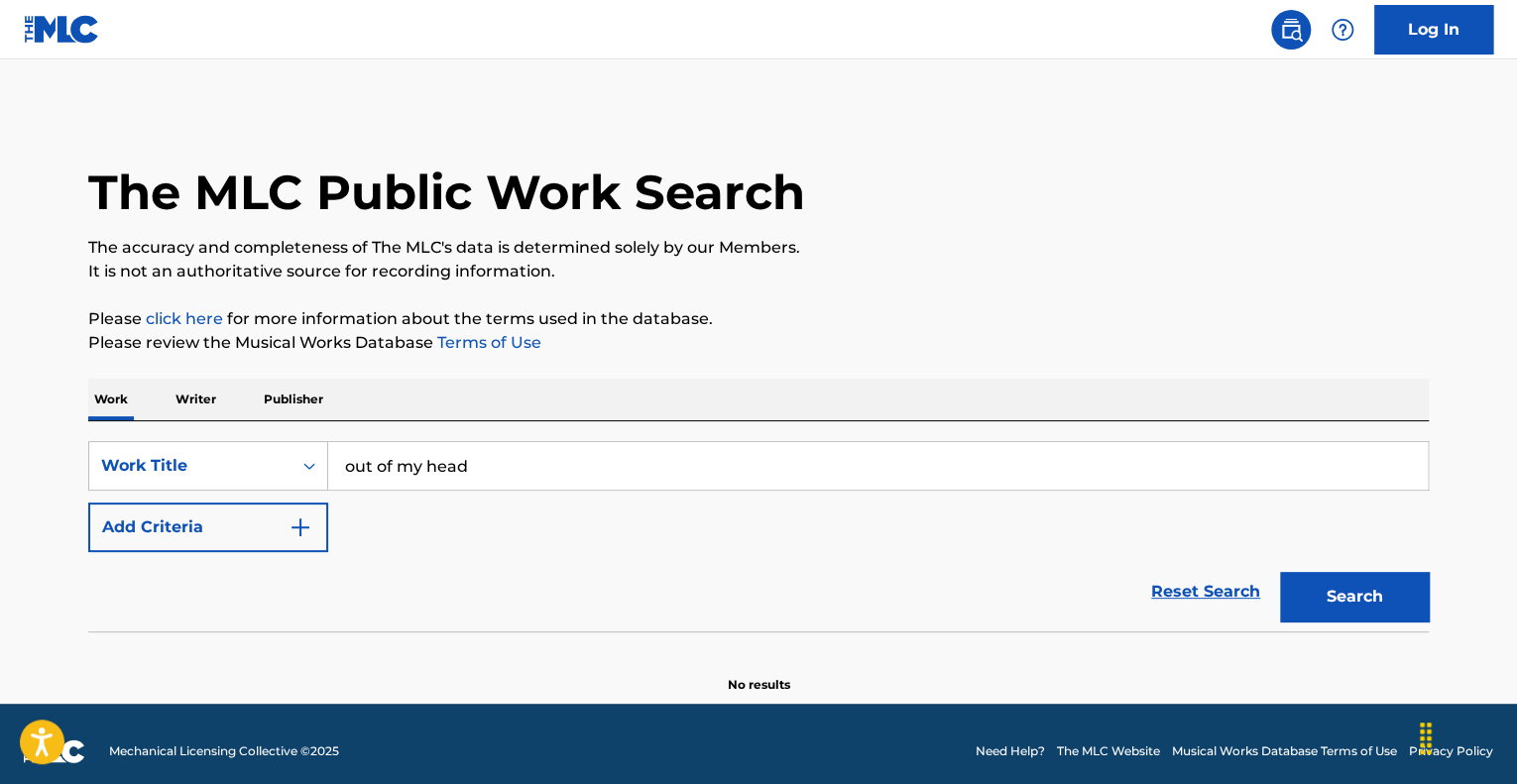 click on "Add Criteria" at bounding box center (208, 527) 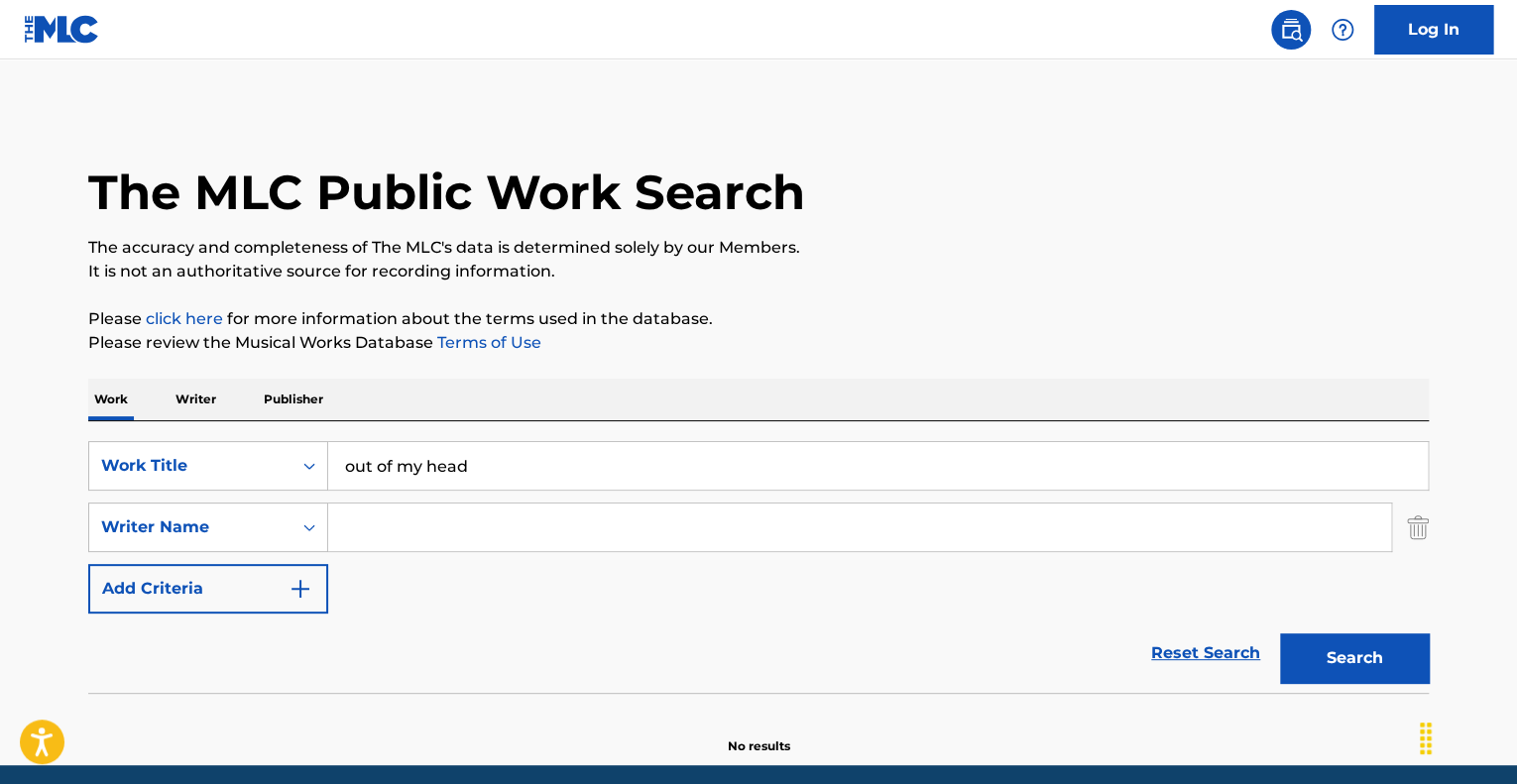 click at bounding box center (860, 527) 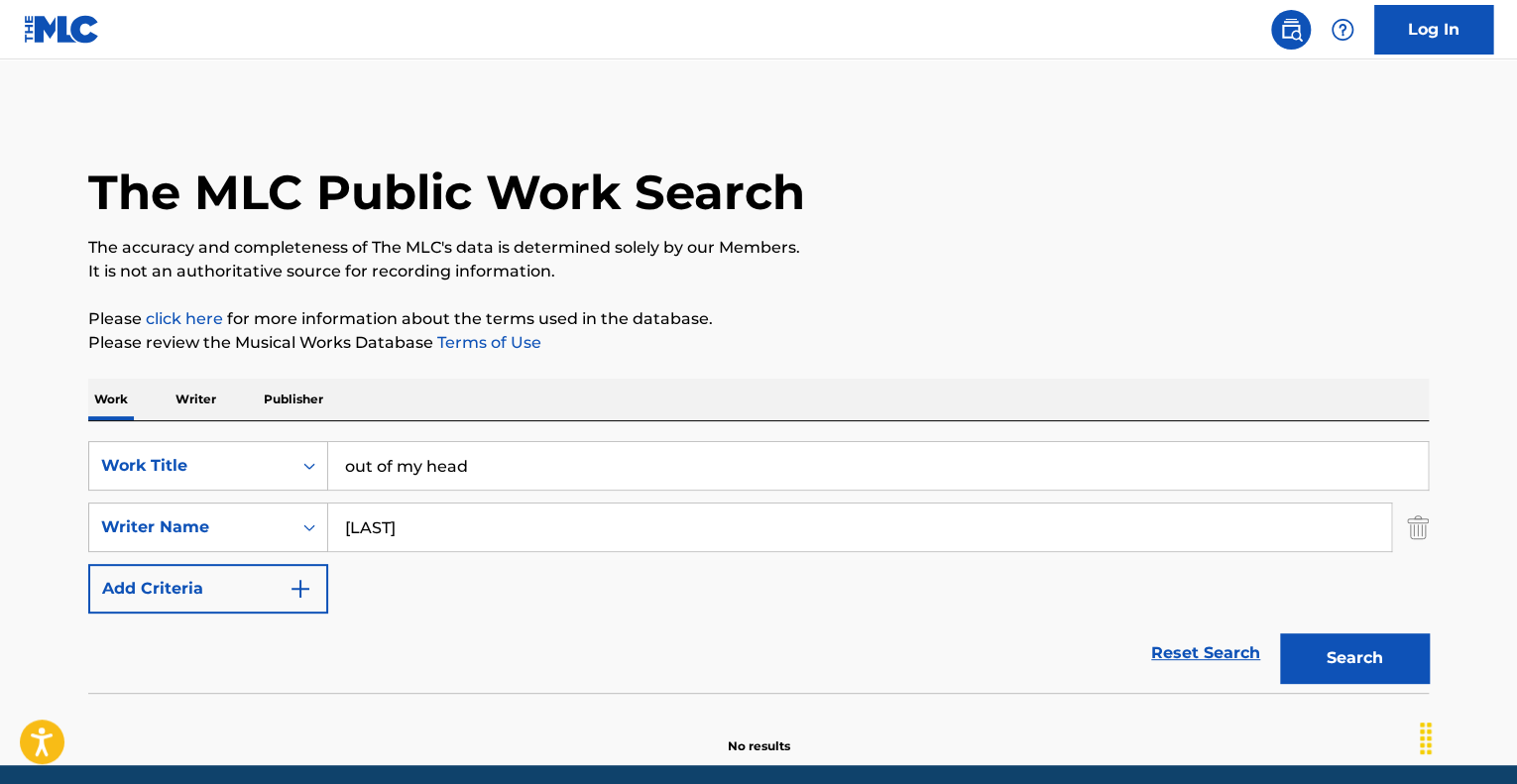 type on "[LAST]" 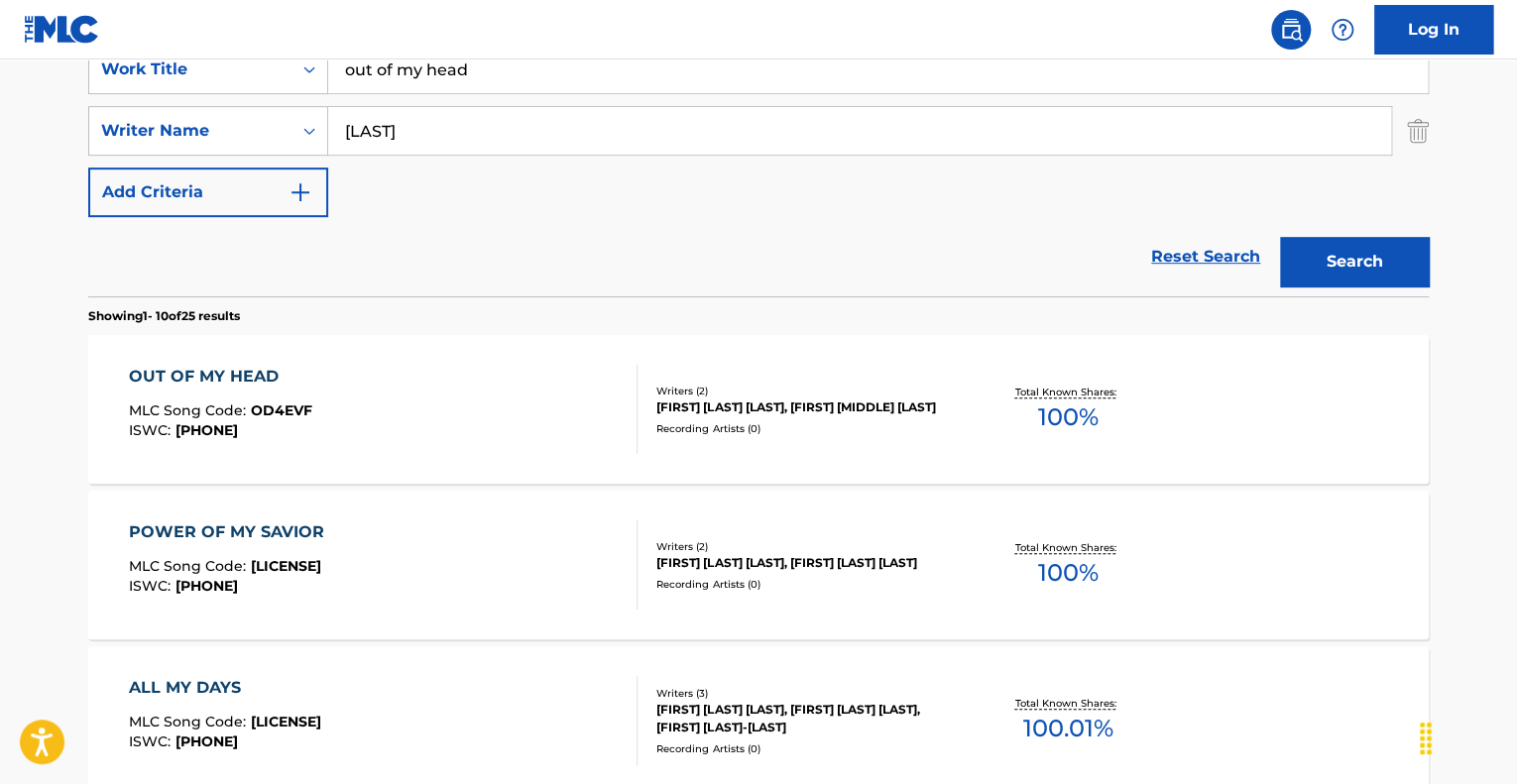 scroll, scrollTop: 496, scrollLeft: 0, axis: vertical 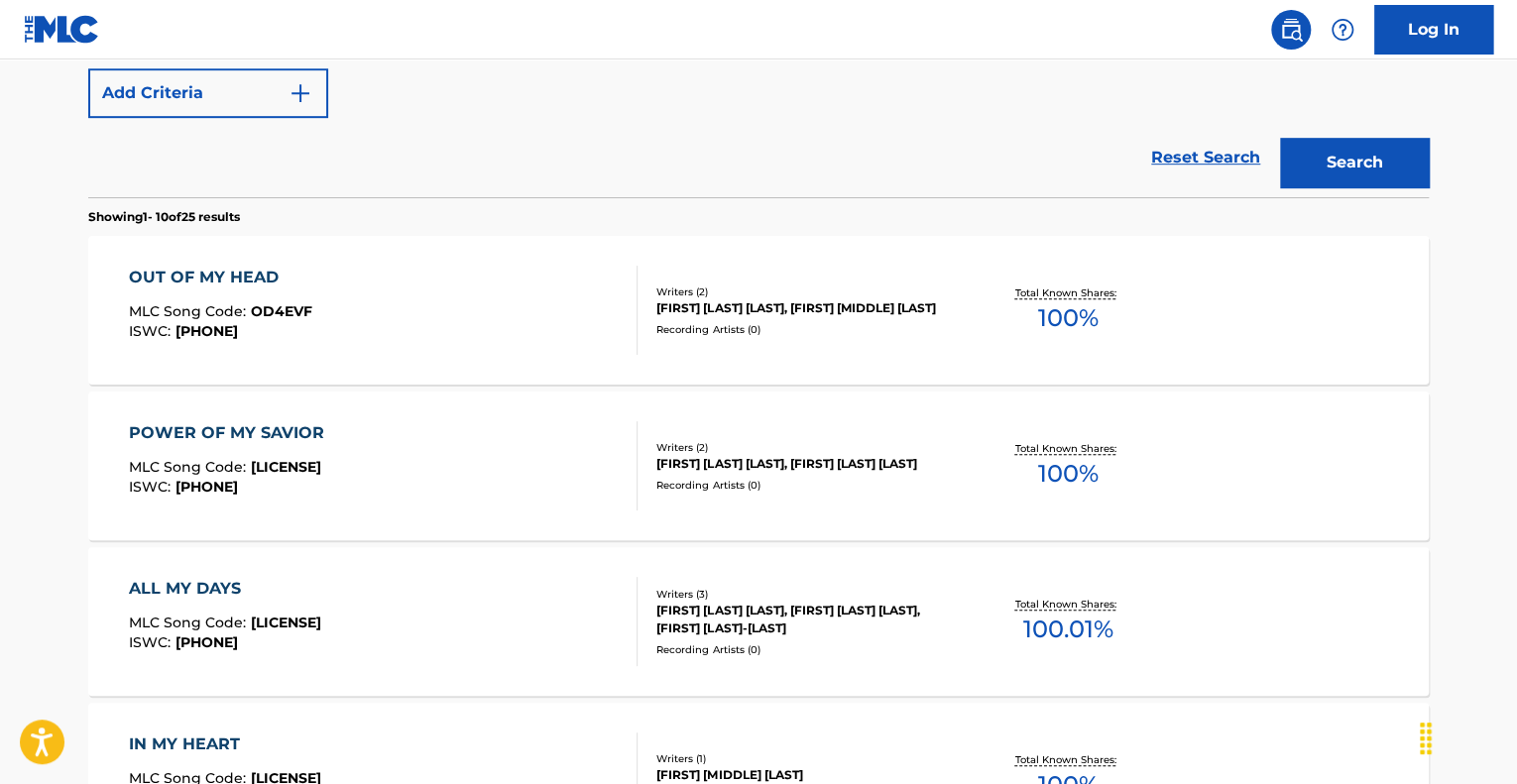 click on "OUT OF MY HEAD" at bounding box center [220, 278] 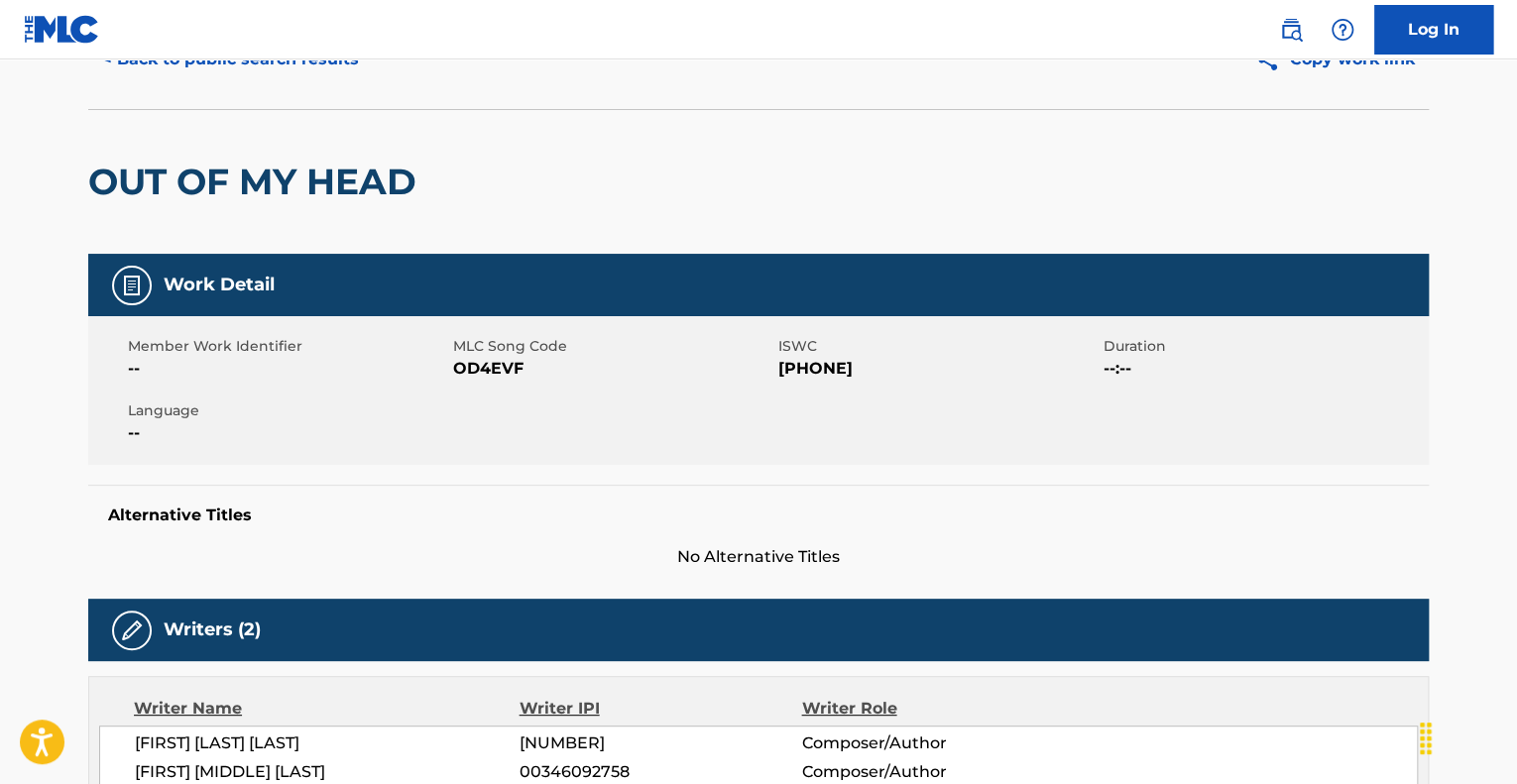 scroll, scrollTop: 0, scrollLeft: 0, axis: both 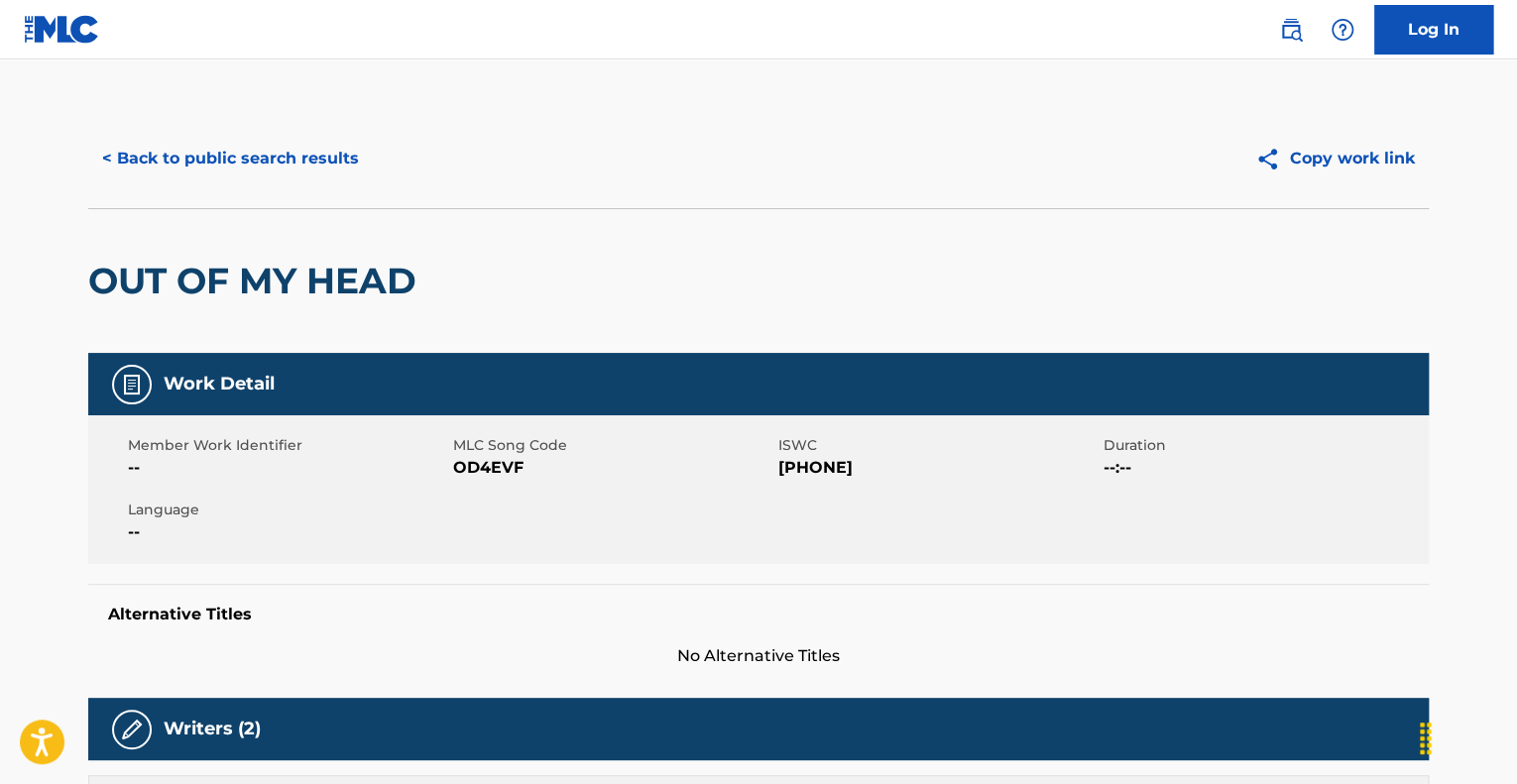 drag, startPoint x: 0, startPoint y: 0, endPoint x: 696, endPoint y: 26, distance: 696.4855 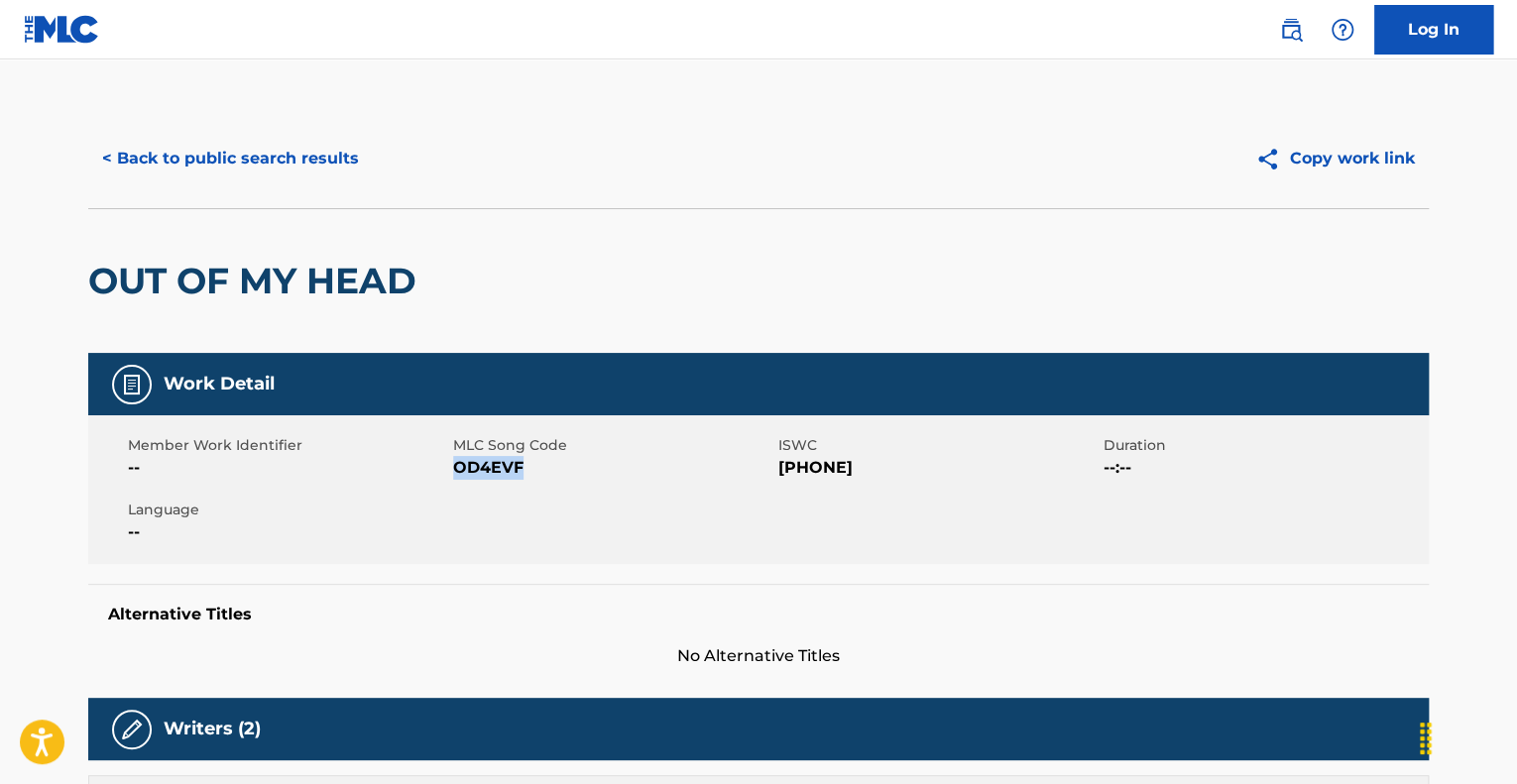 drag, startPoint x: 524, startPoint y: 468, endPoint x: 458, endPoint y: 467, distance: 66.007575 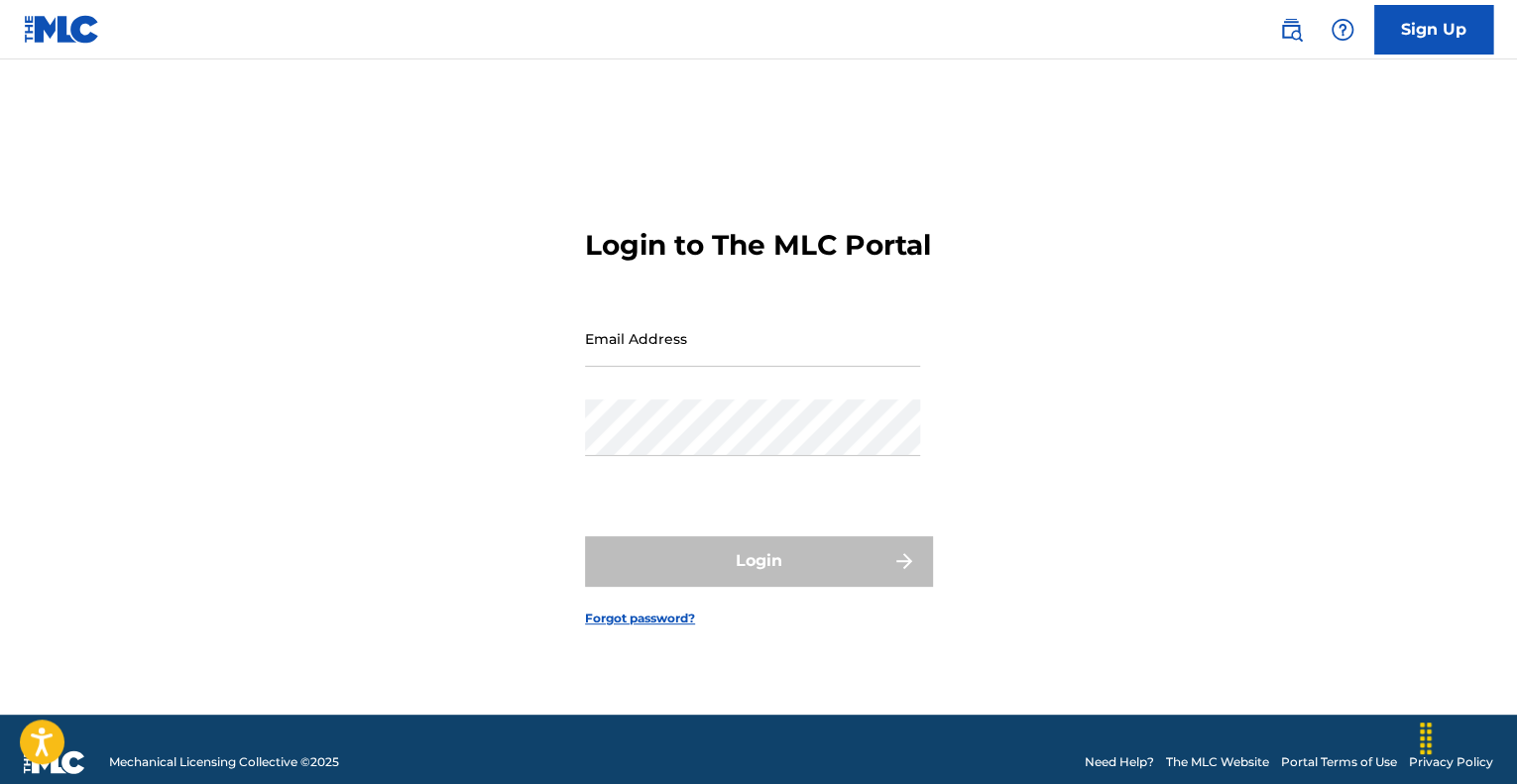 type on "[FIRST].[LAST]@[DOMAIN]" 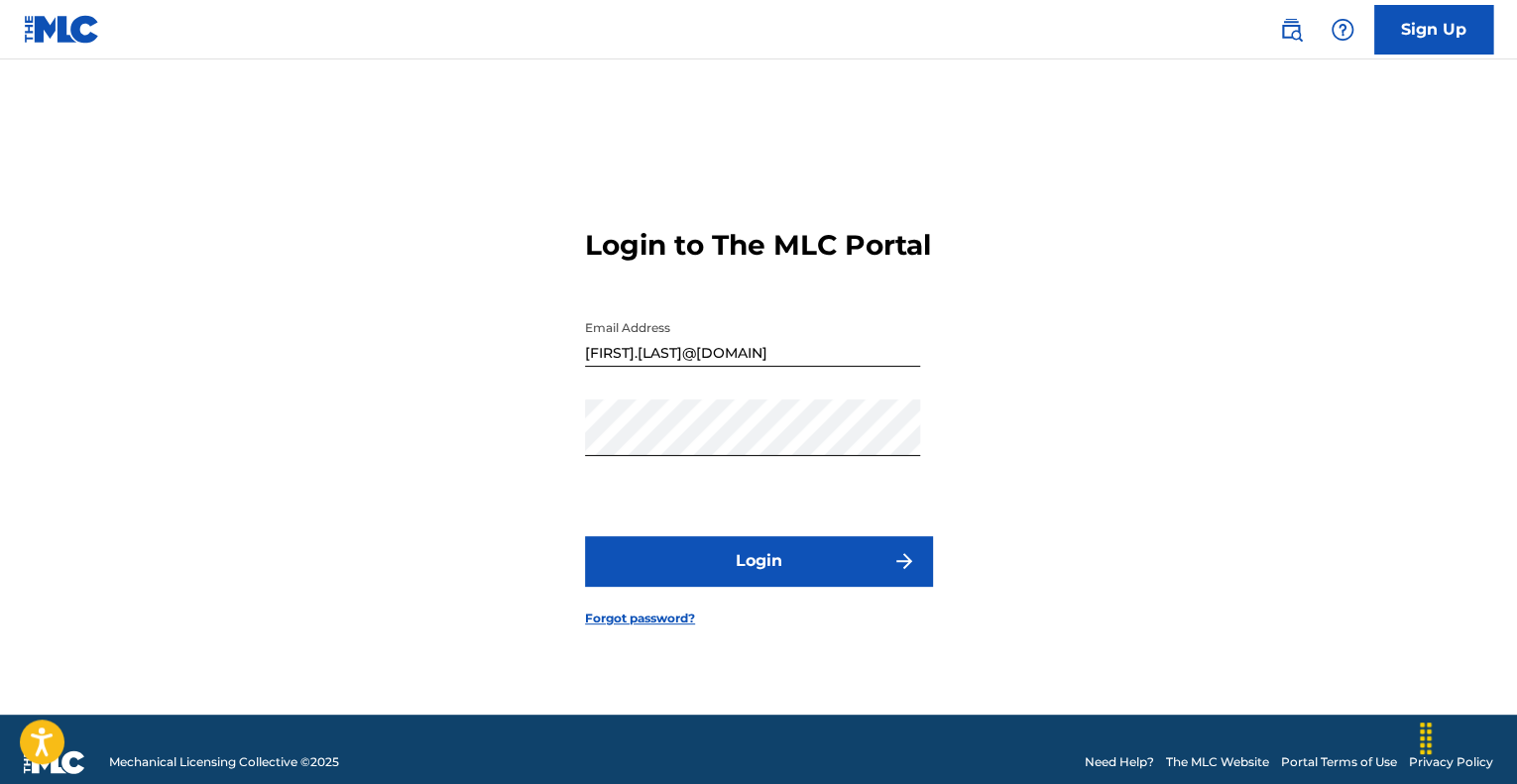 click on "Login" at bounding box center (758, 561) 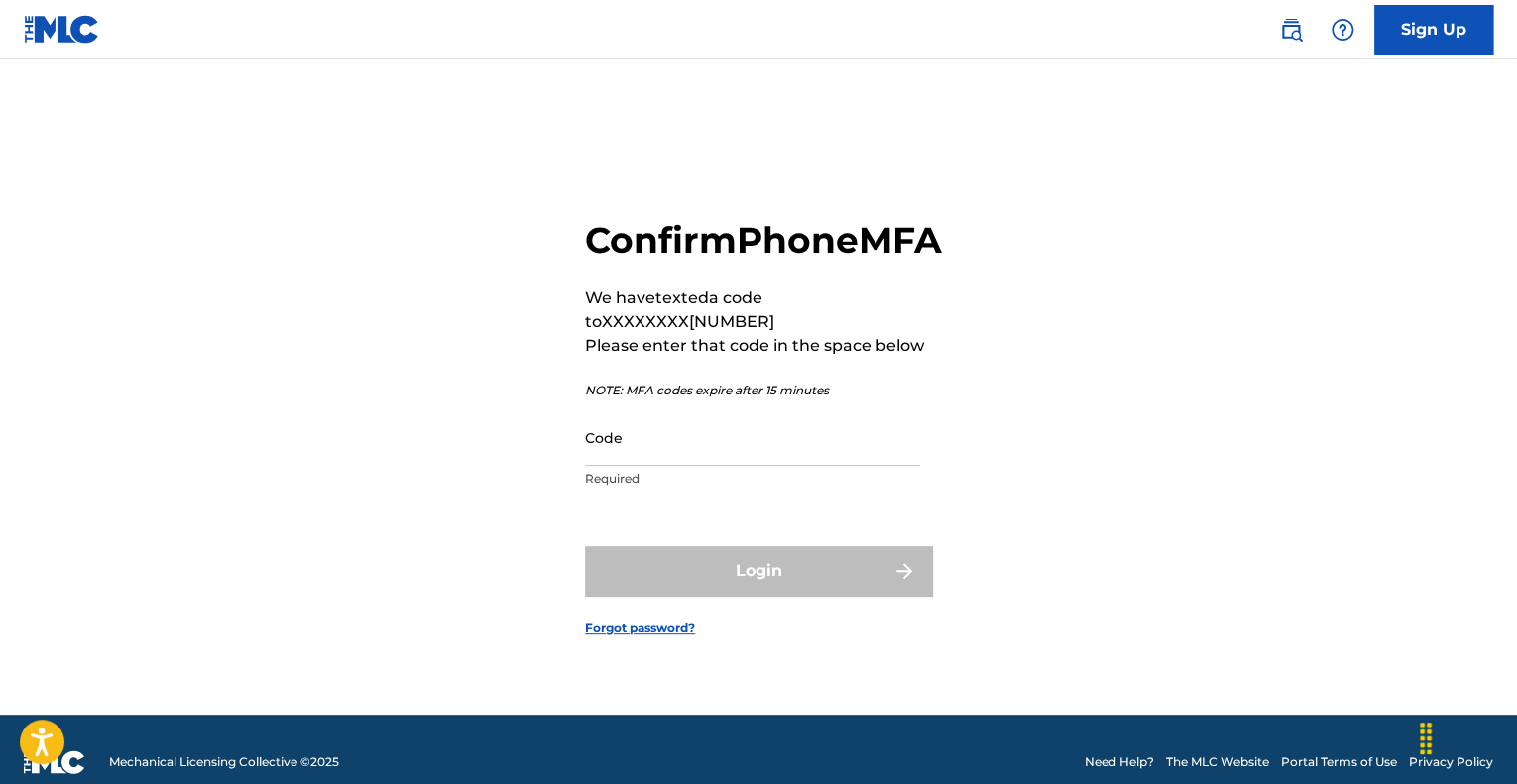 click on "Code" at bounding box center [753, 437] 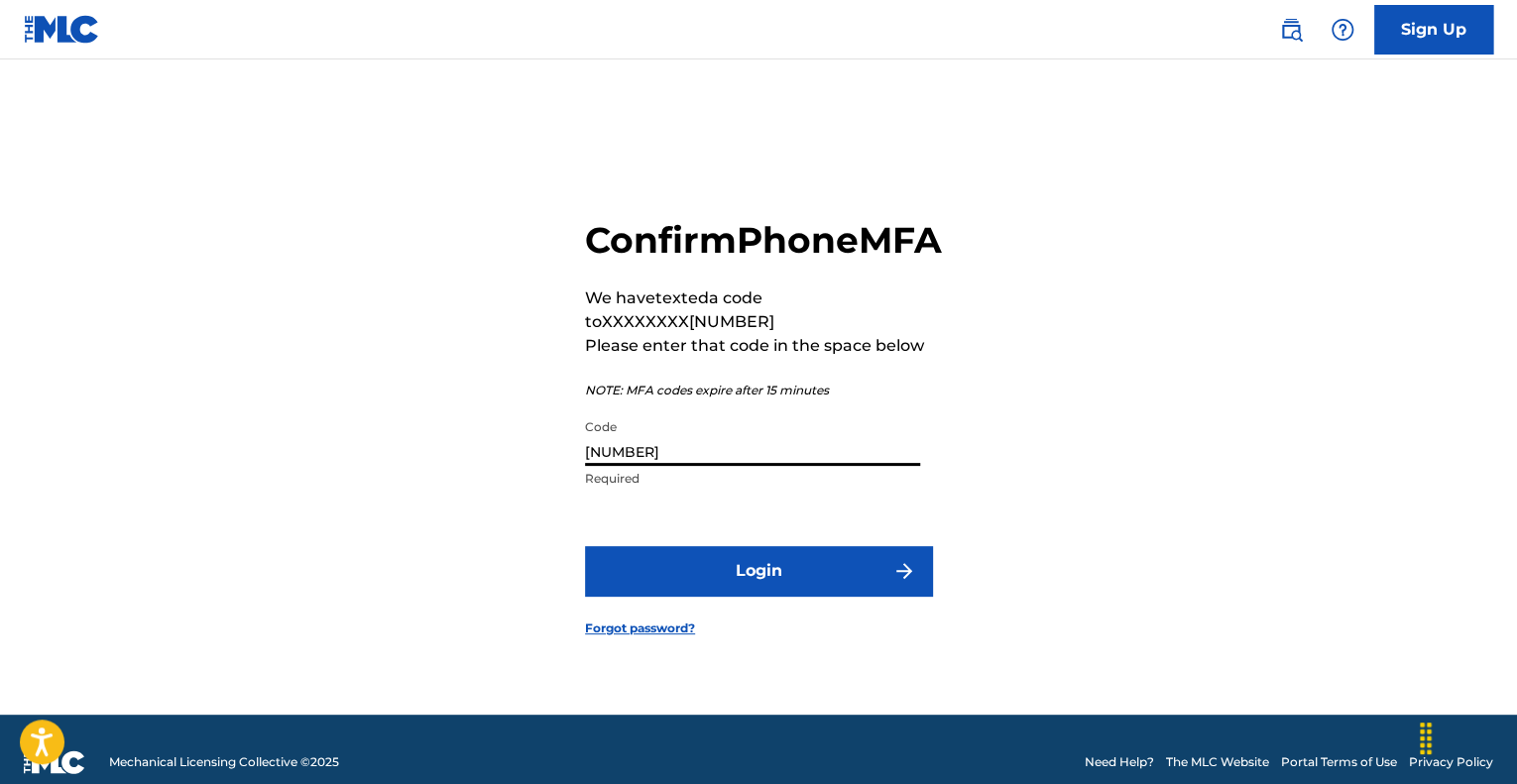 type on "[NUMBER]" 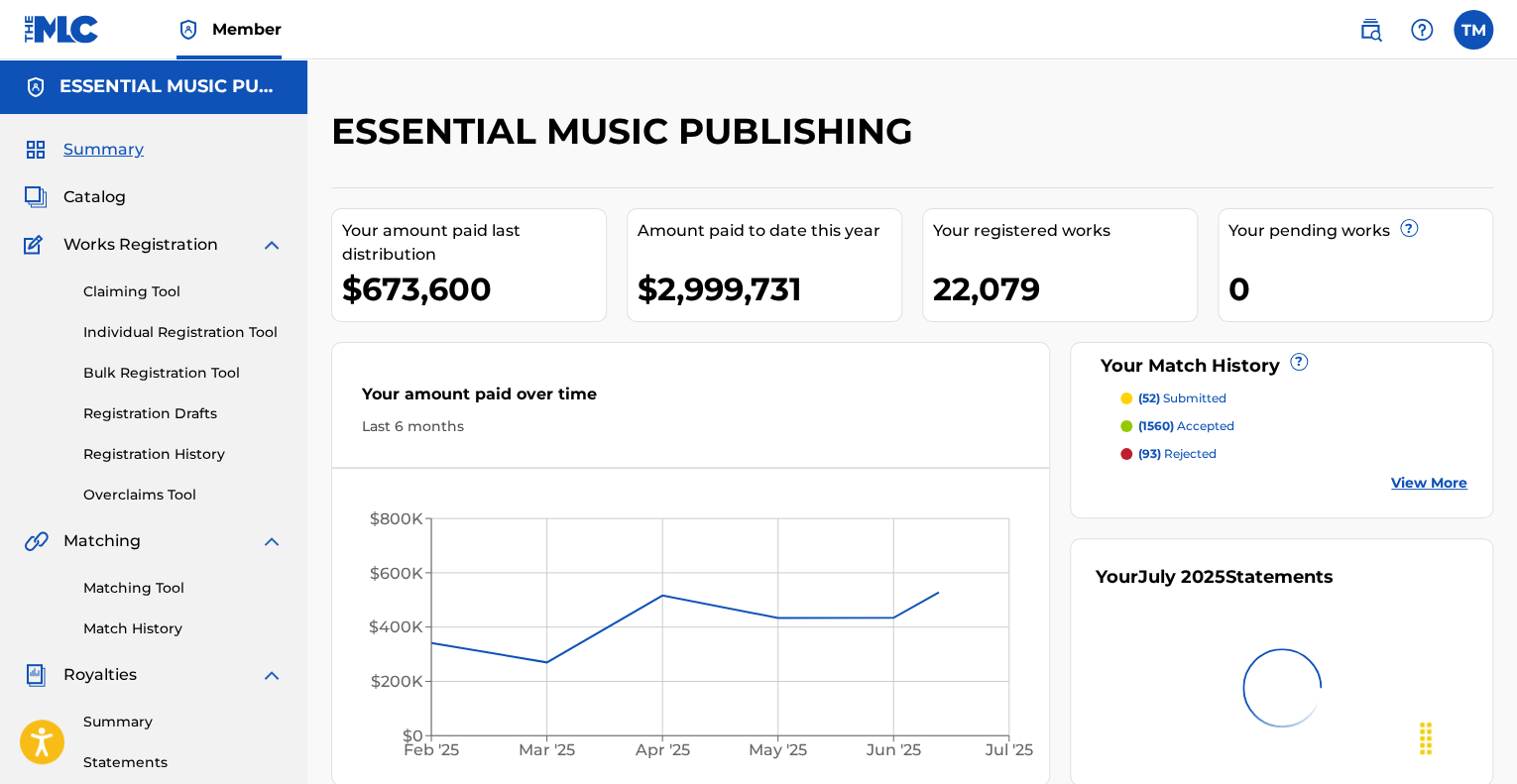scroll, scrollTop: 0, scrollLeft: 0, axis: both 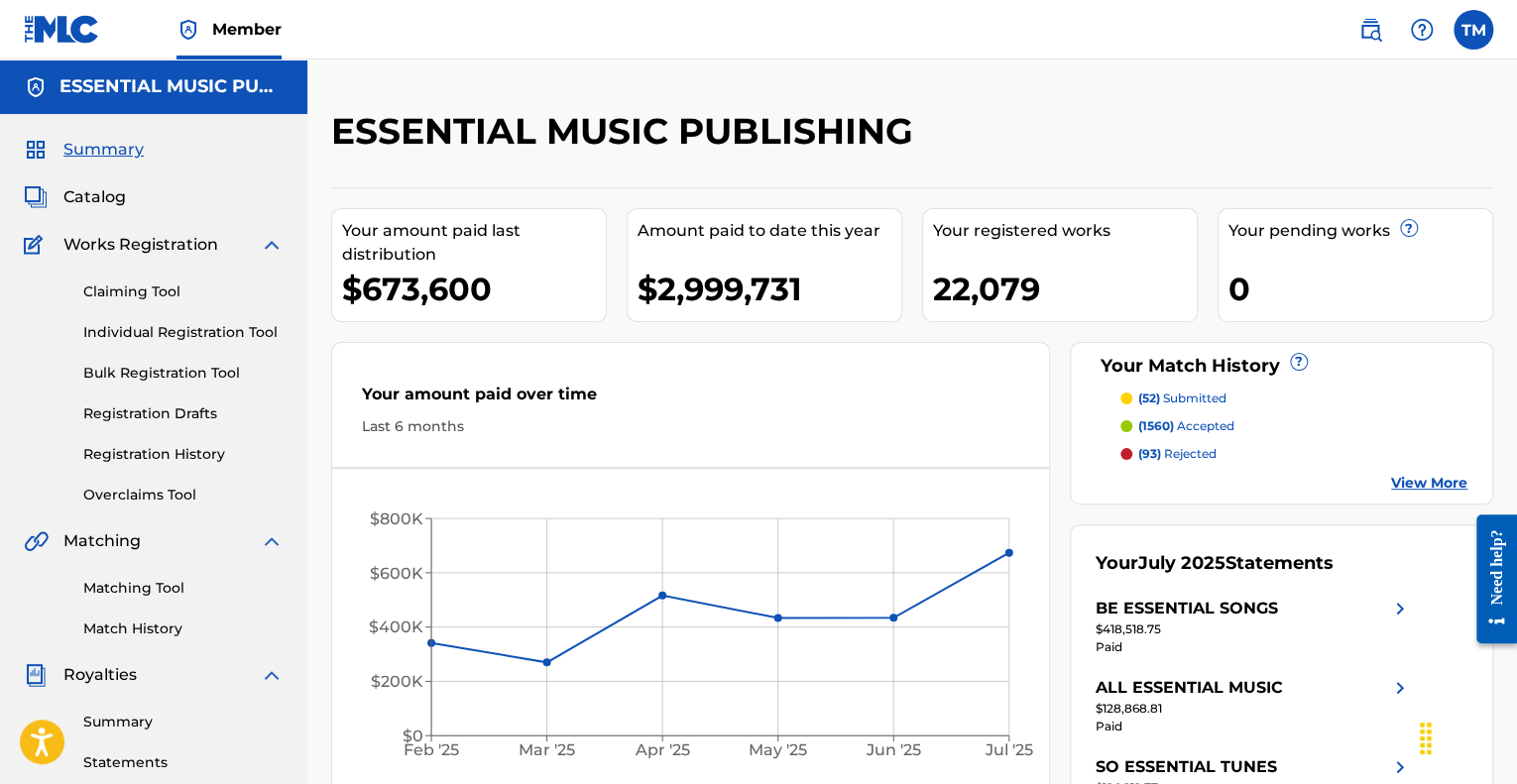 click on "Claiming Tool" at bounding box center [183, 291] 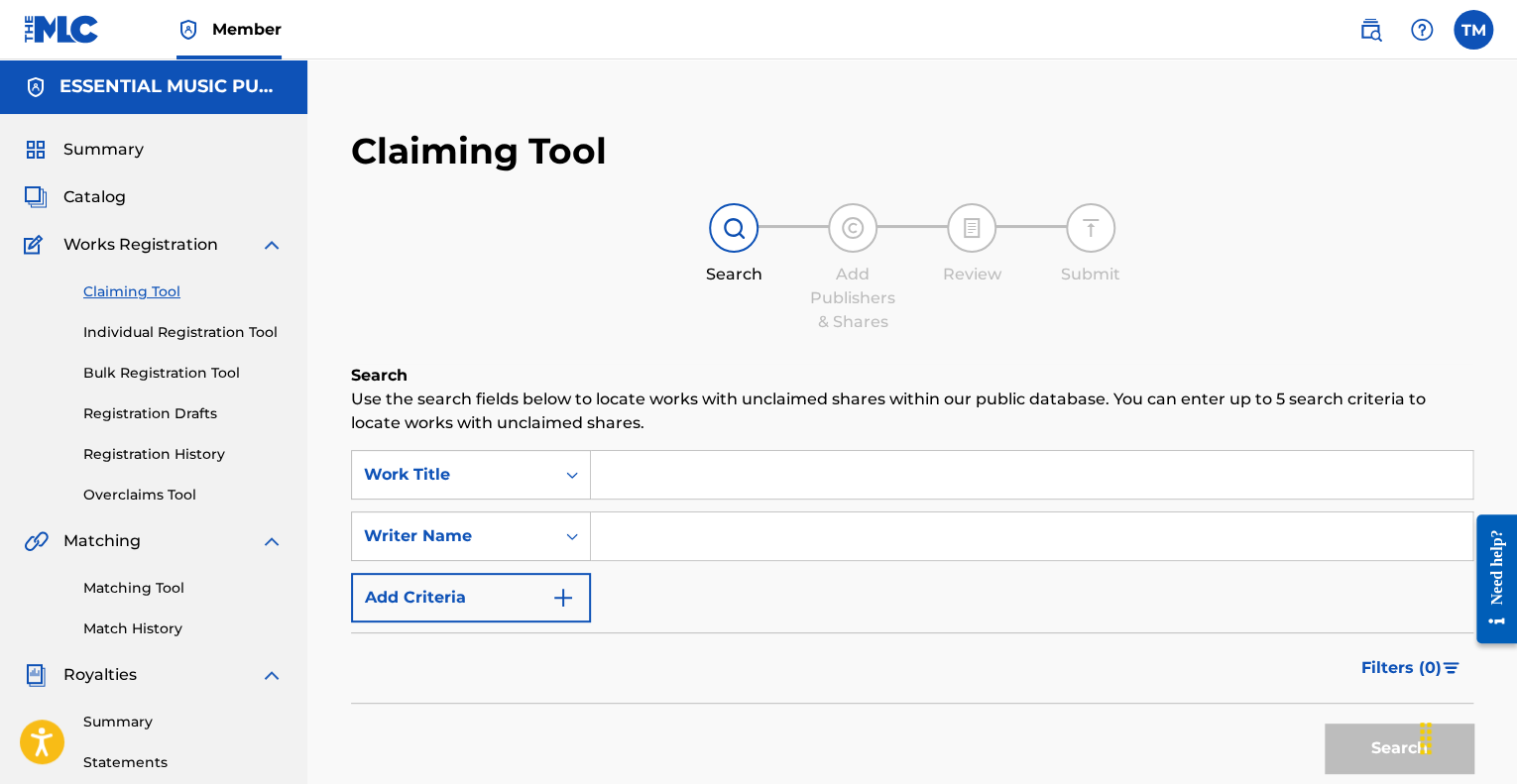 click at bounding box center [1031, 475] 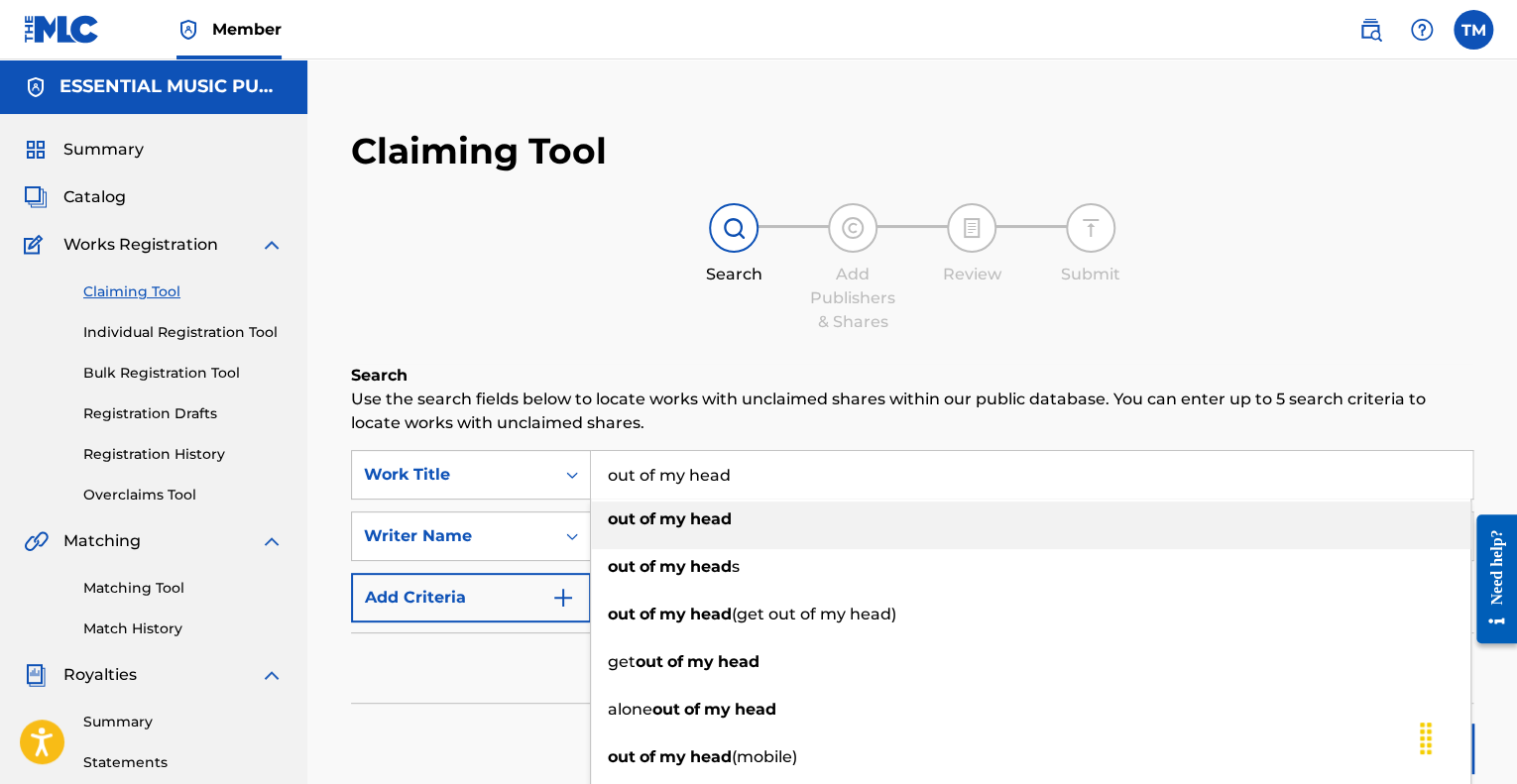 type on "out of my head" 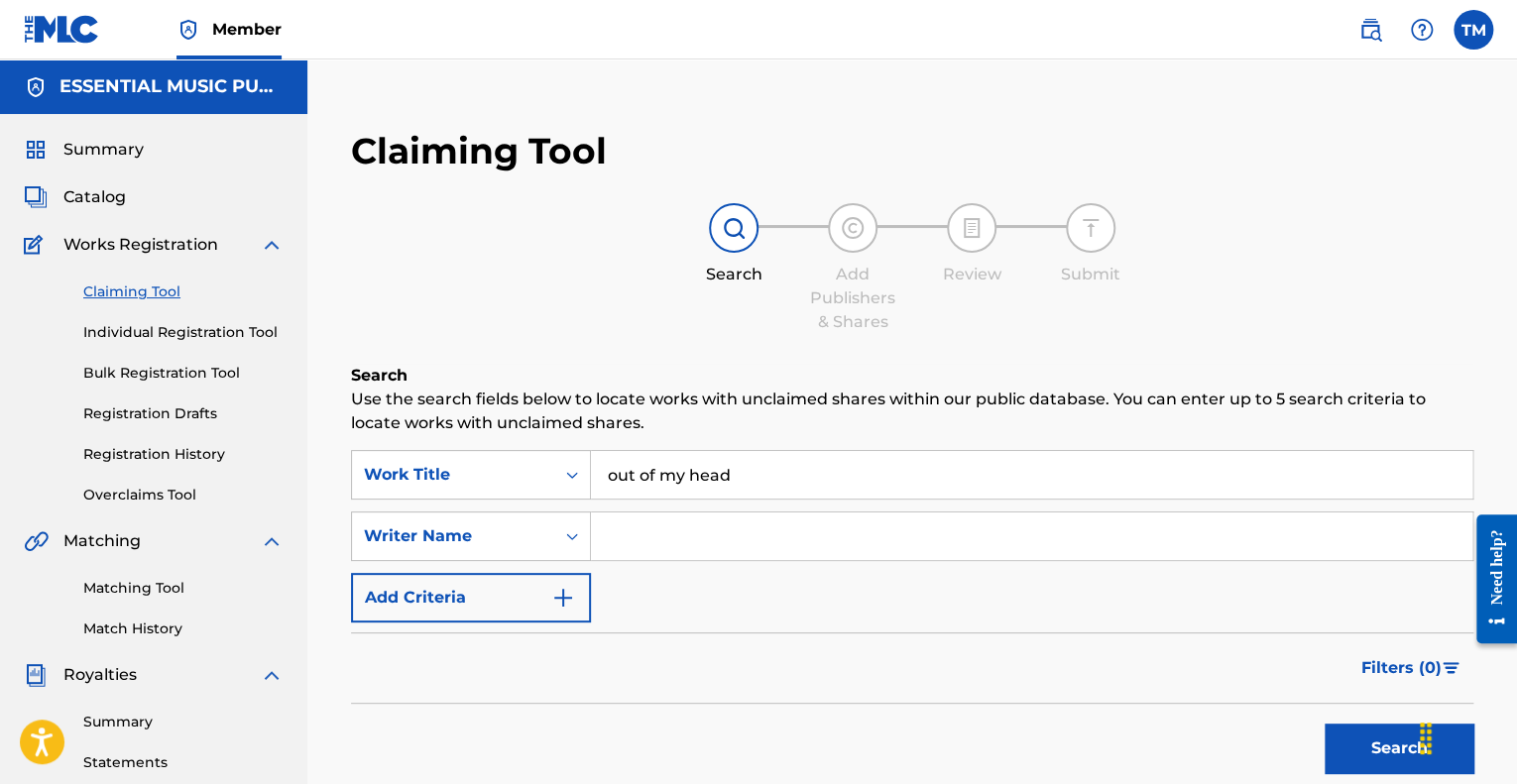 click at bounding box center [1031, 536] 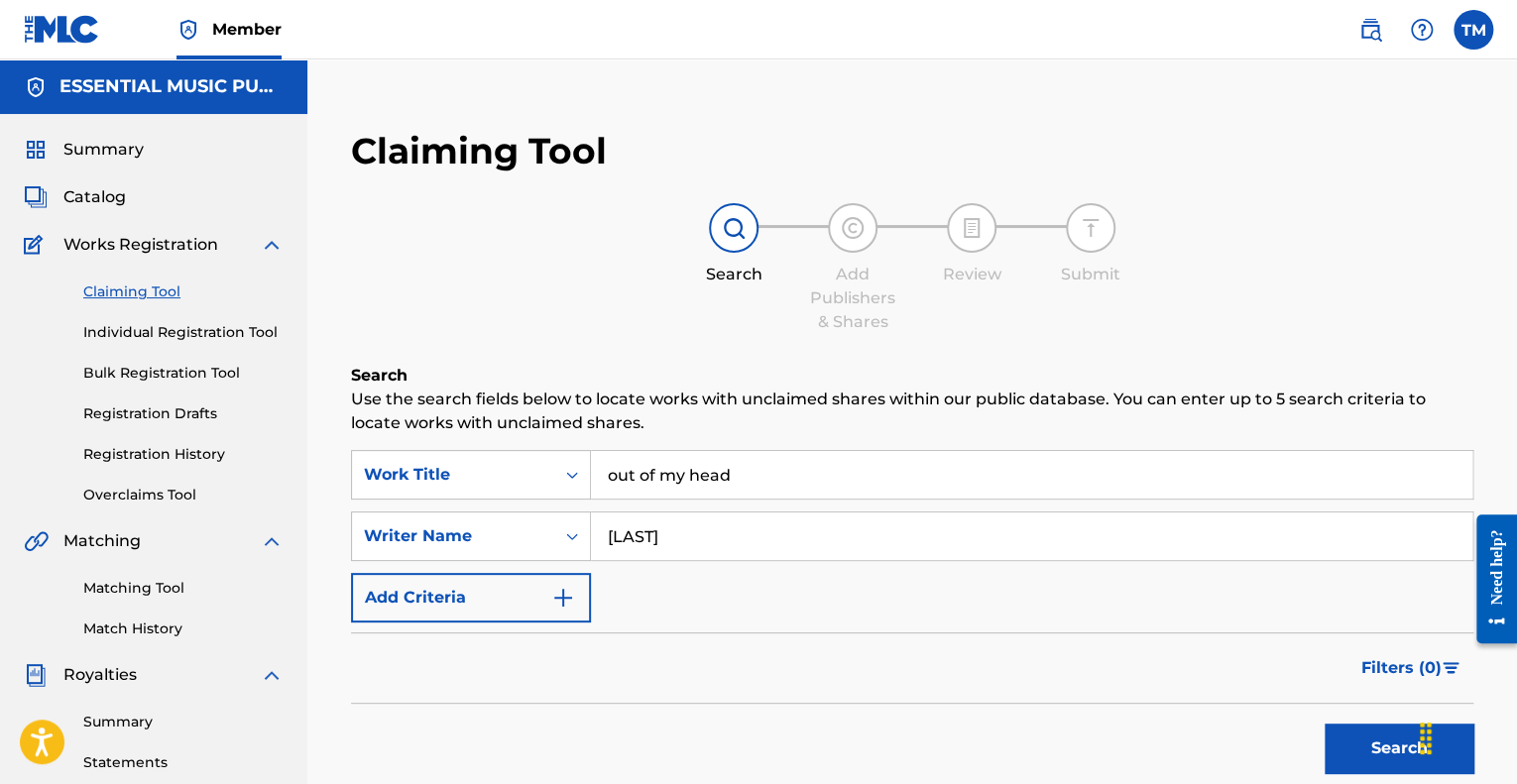 type on "[LAST]" 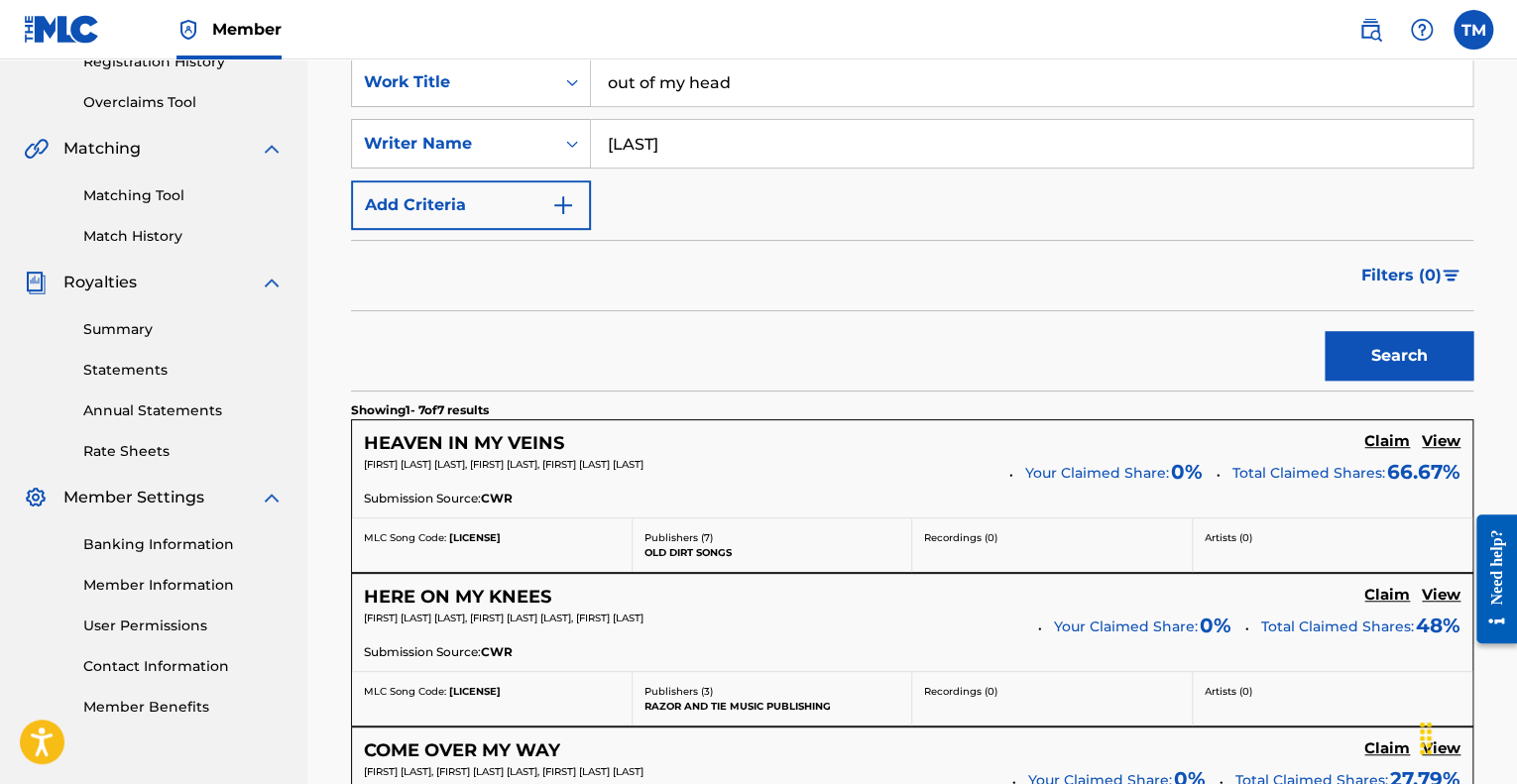 scroll, scrollTop: 297, scrollLeft: 0, axis: vertical 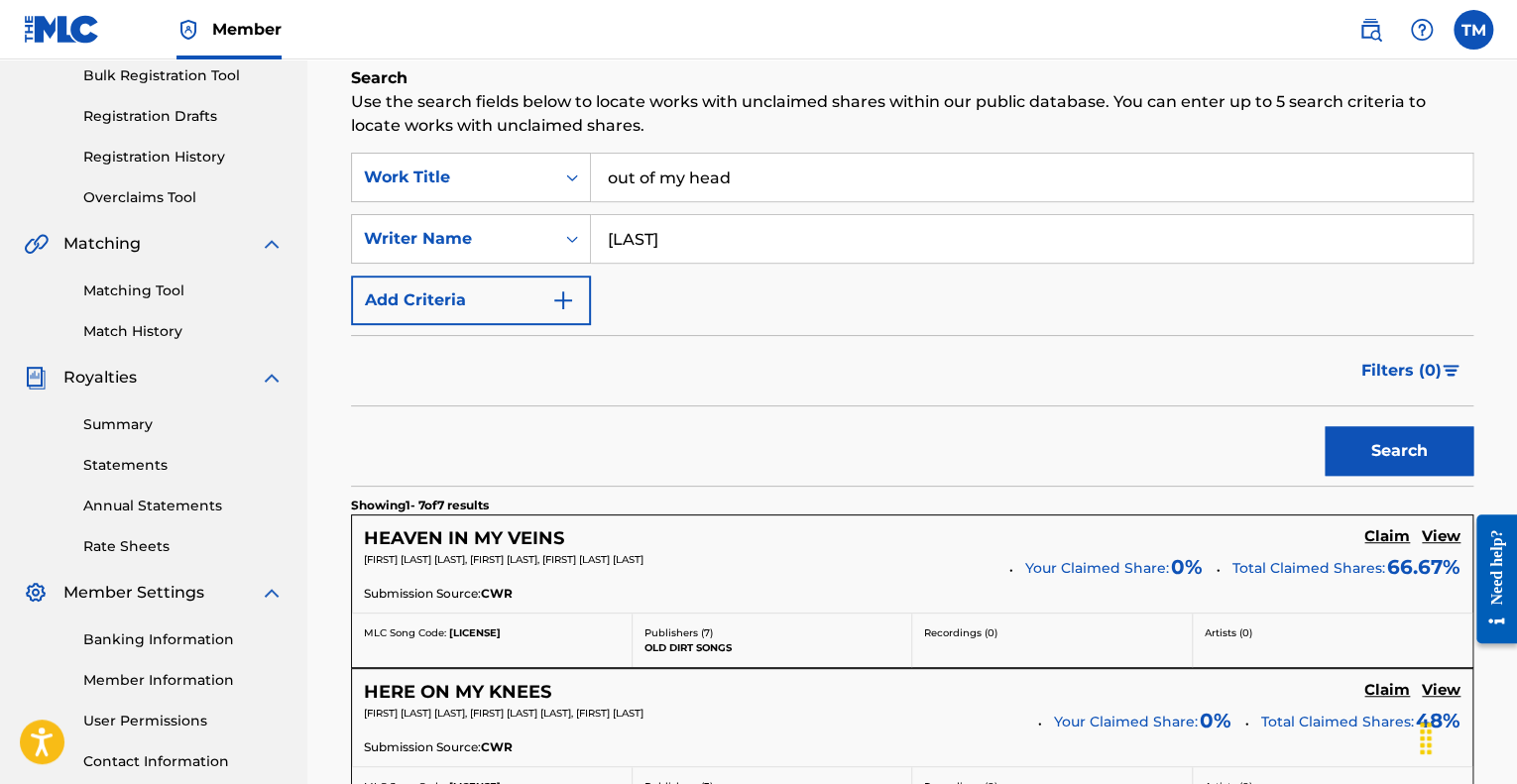 click on "Search" at bounding box center [1399, 451] 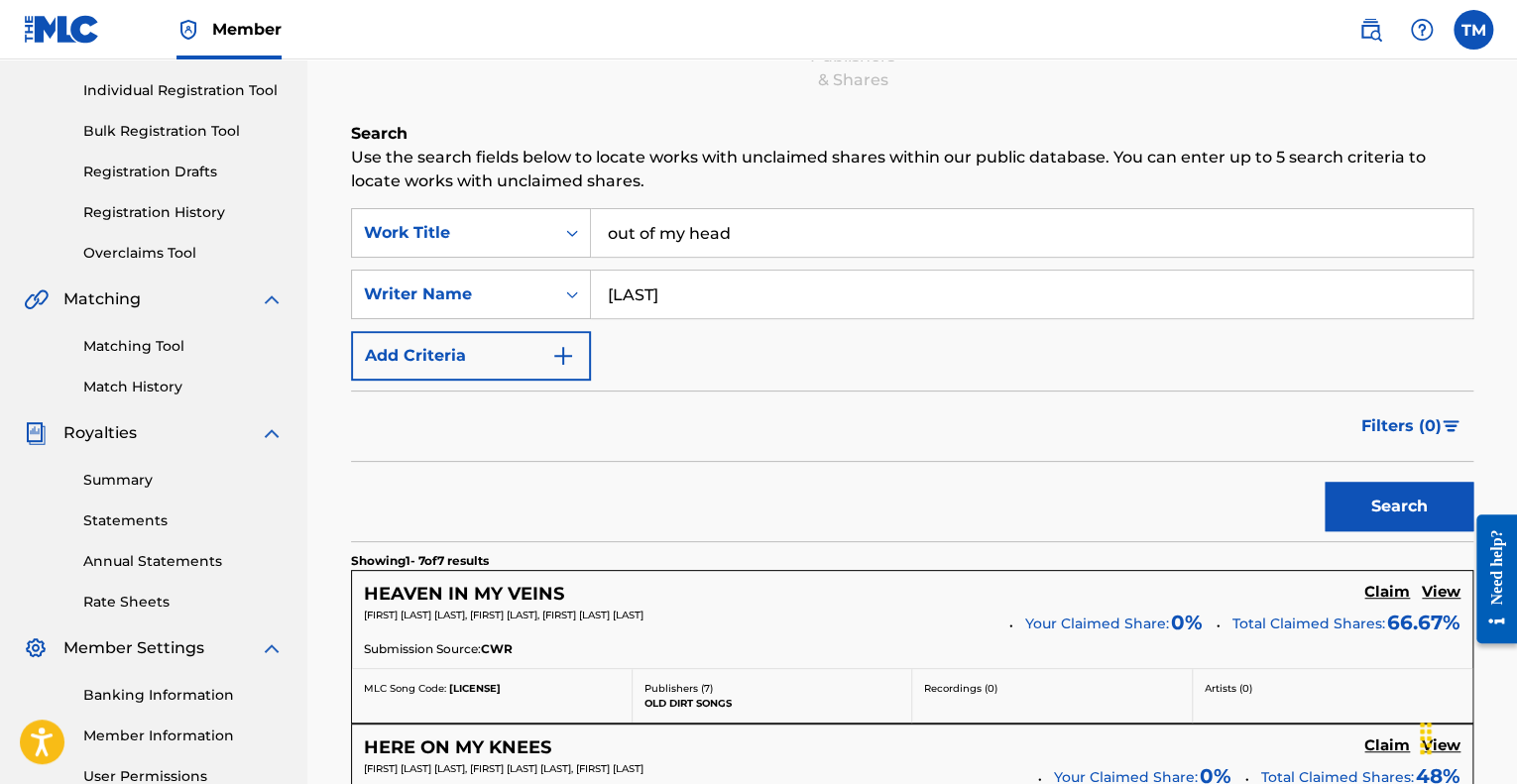 scroll, scrollTop: 0, scrollLeft: 0, axis: both 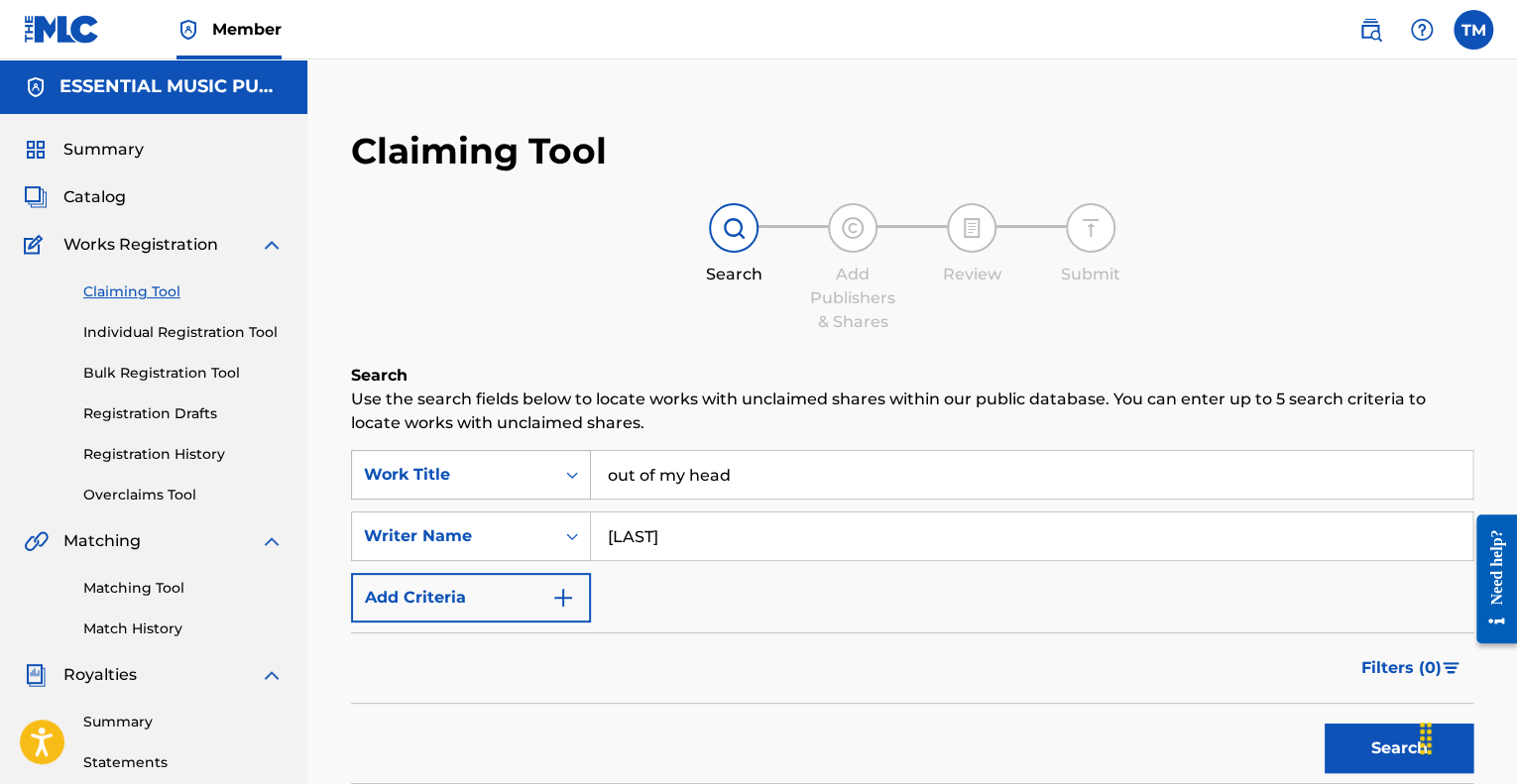 click at bounding box center [572, 475] 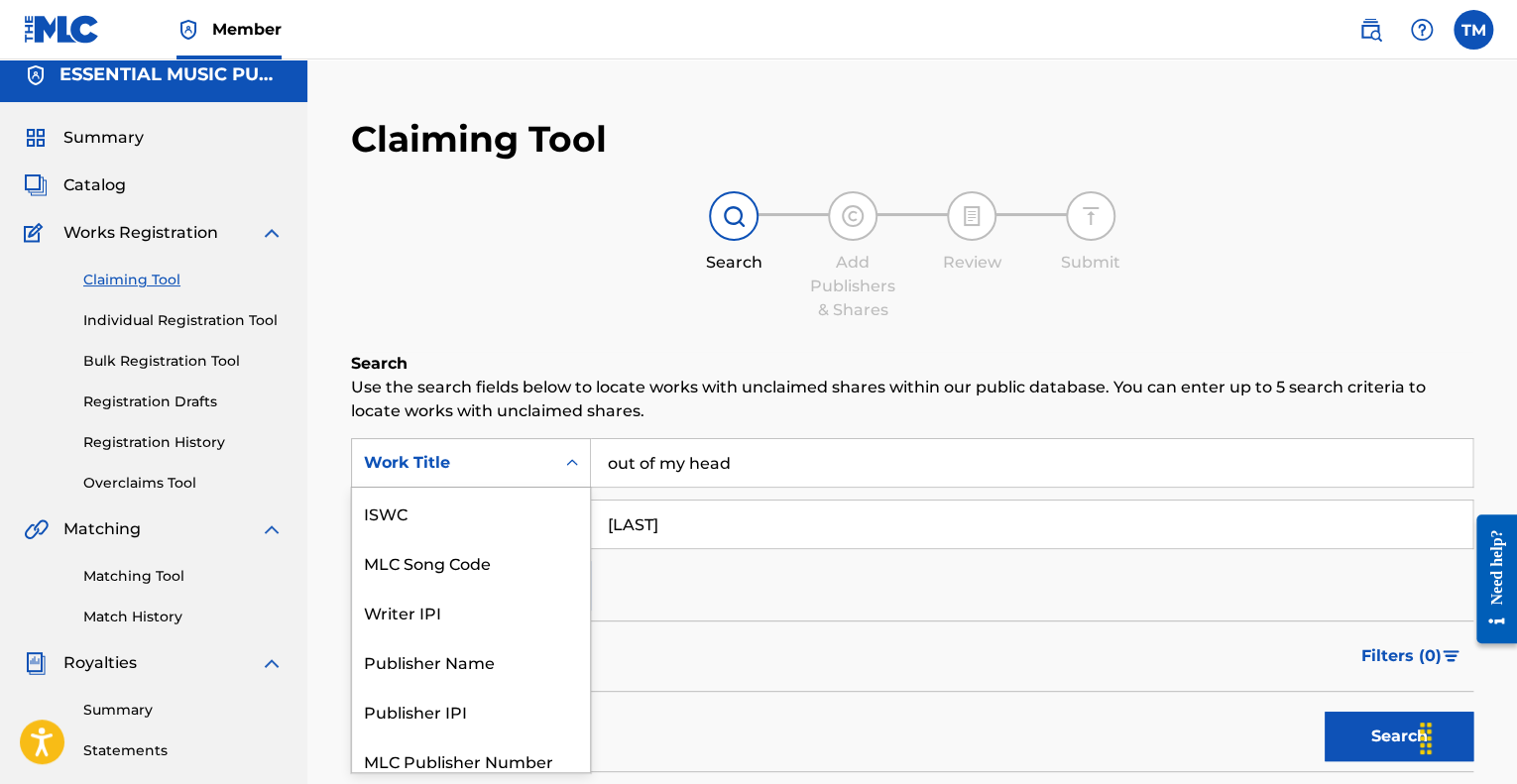 scroll, scrollTop: 13, scrollLeft: 0, axis: vertical 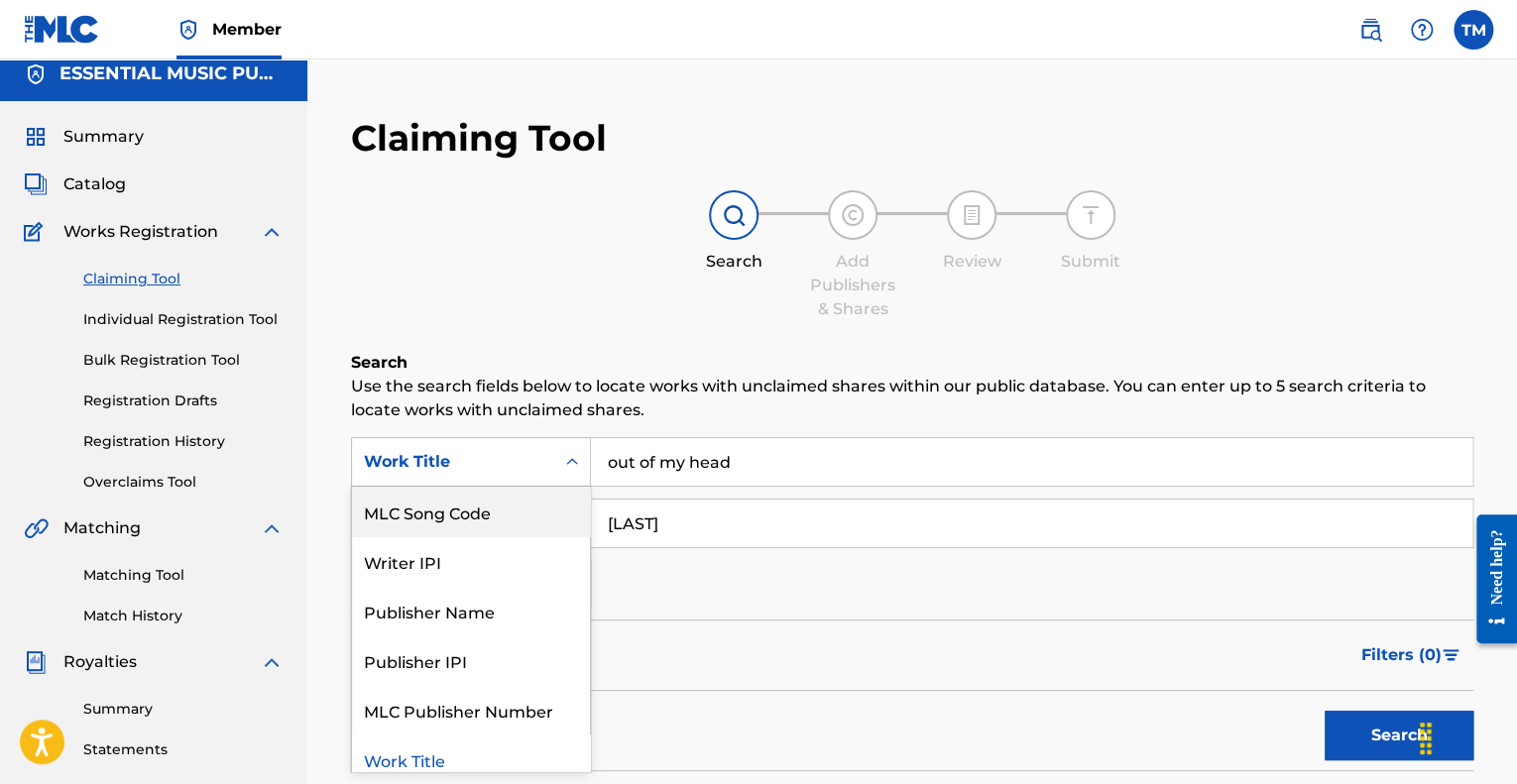 click on "MLC Song Code" at bounding box center (471, 511) 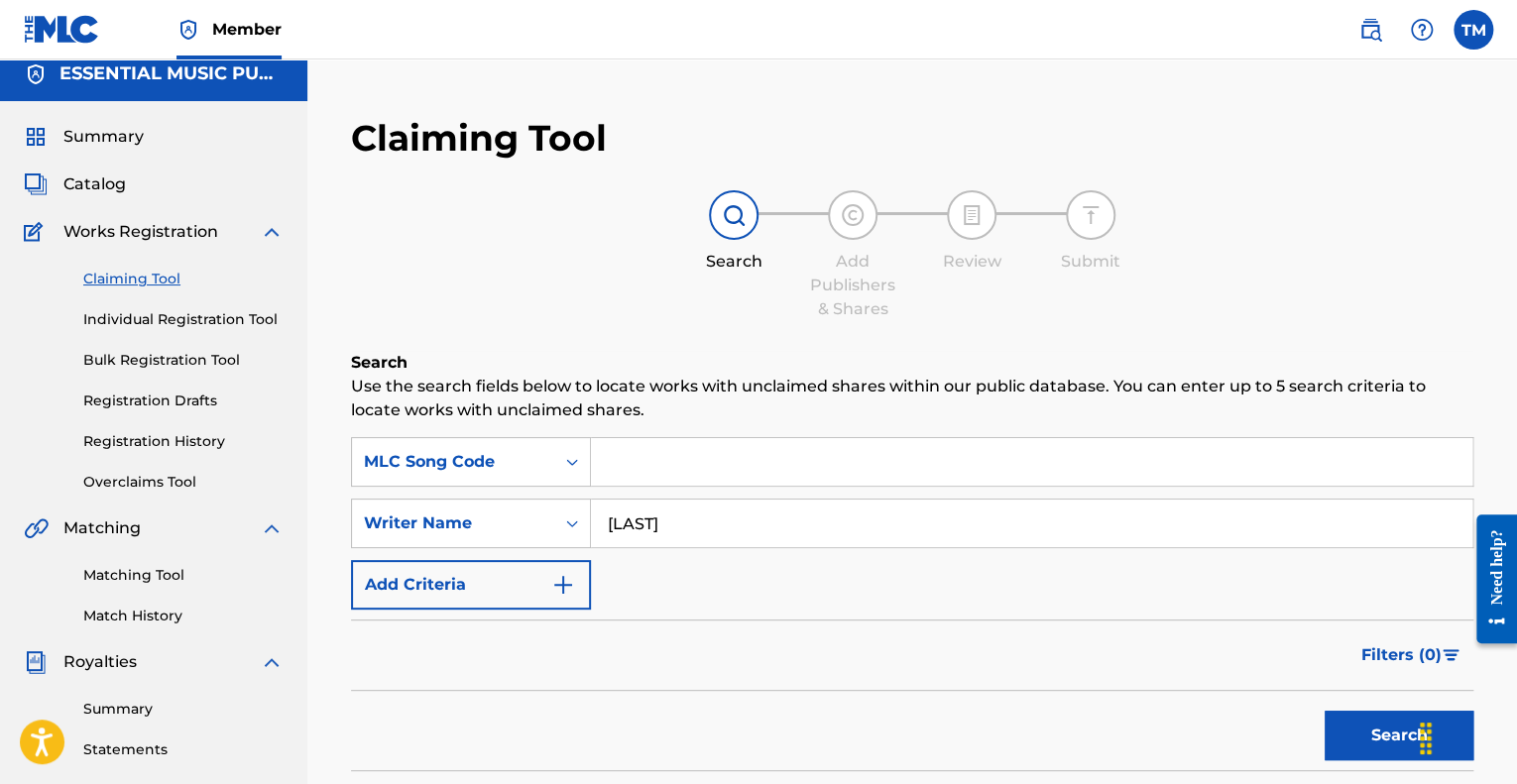 click at bounding box center [1031, 462] 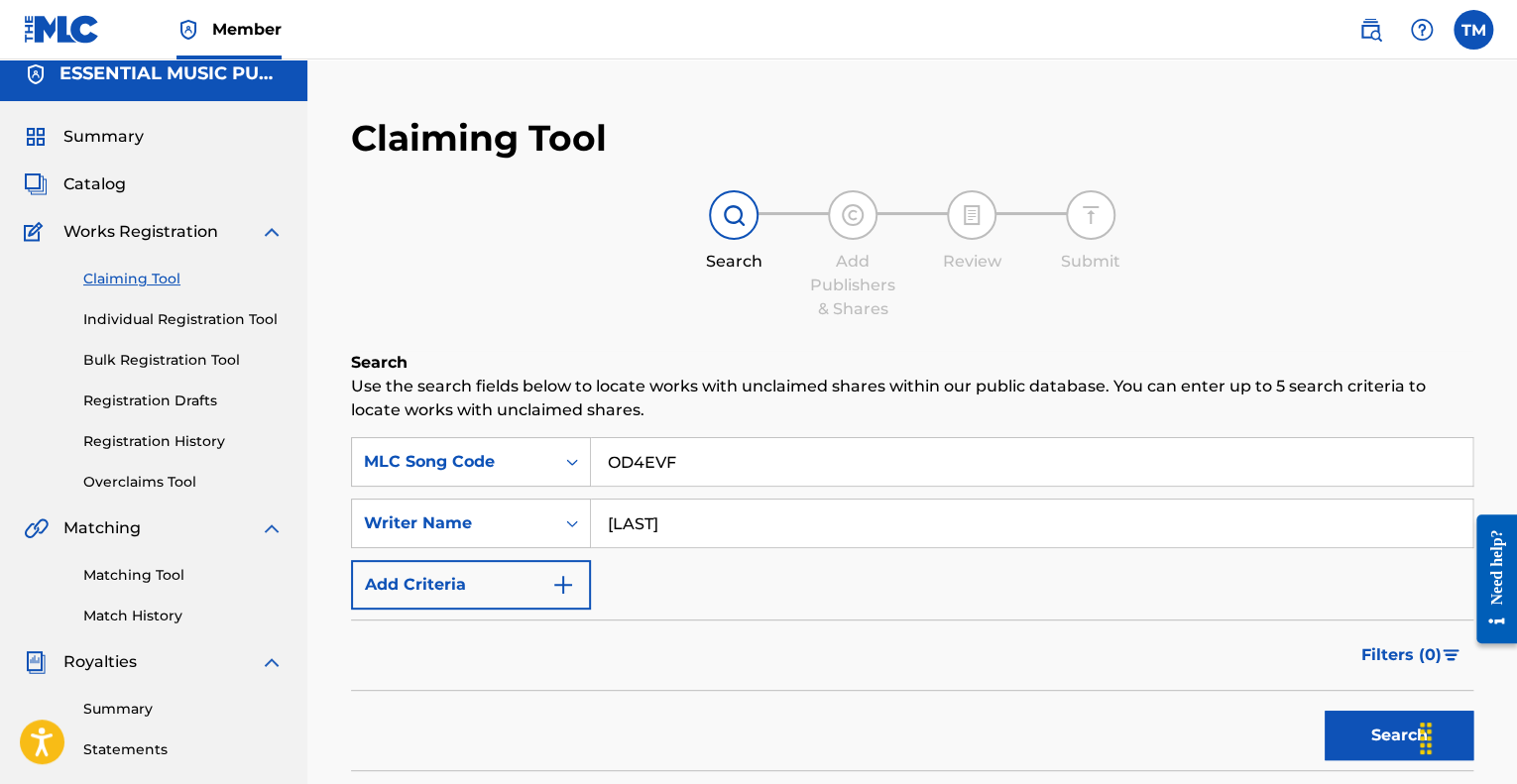type on "OD4EVF" 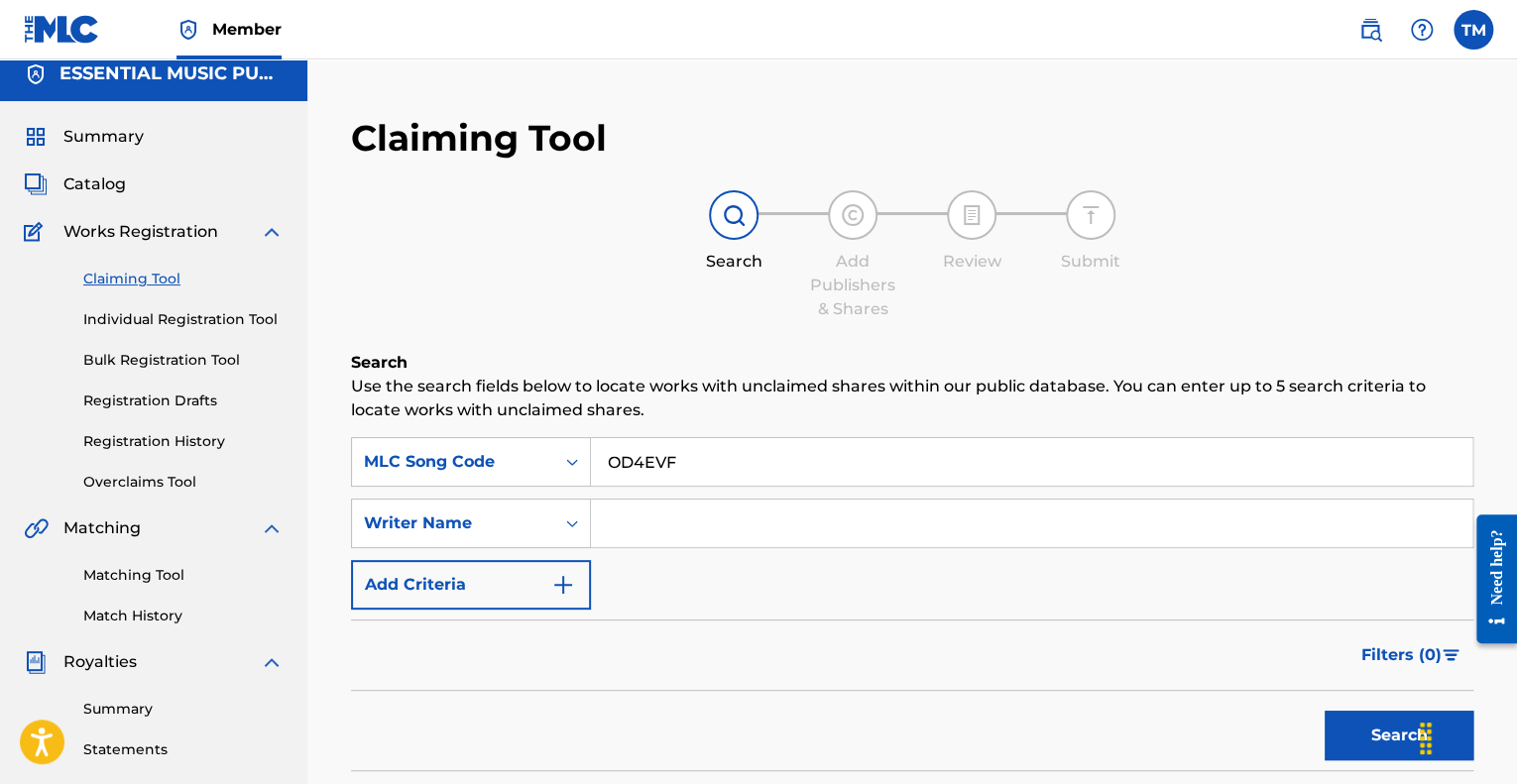 type 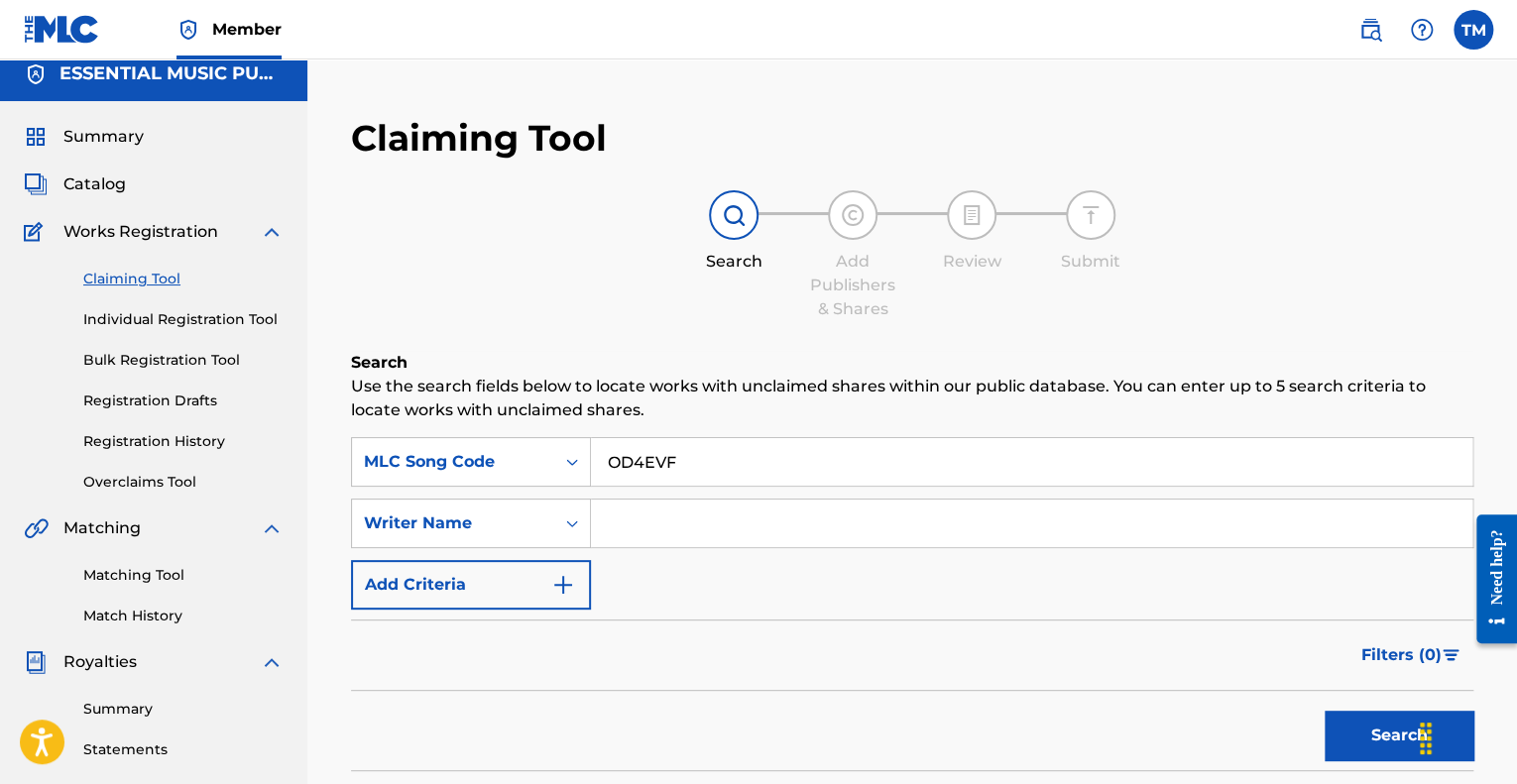scroll, scrollTop: 310, scrollLeft: 0, axis: vertical 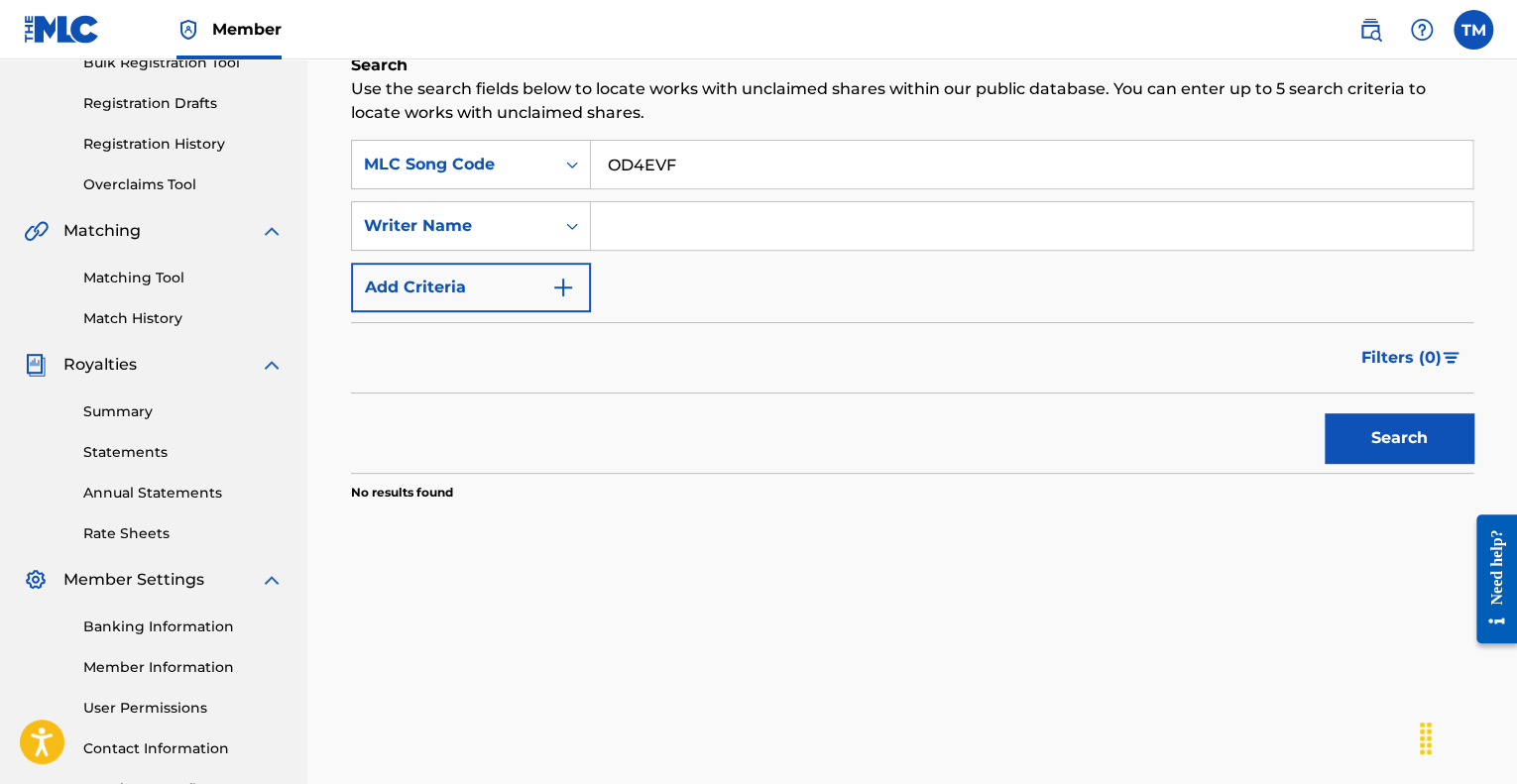 click on "Search" at bounding box center [1399, 438] 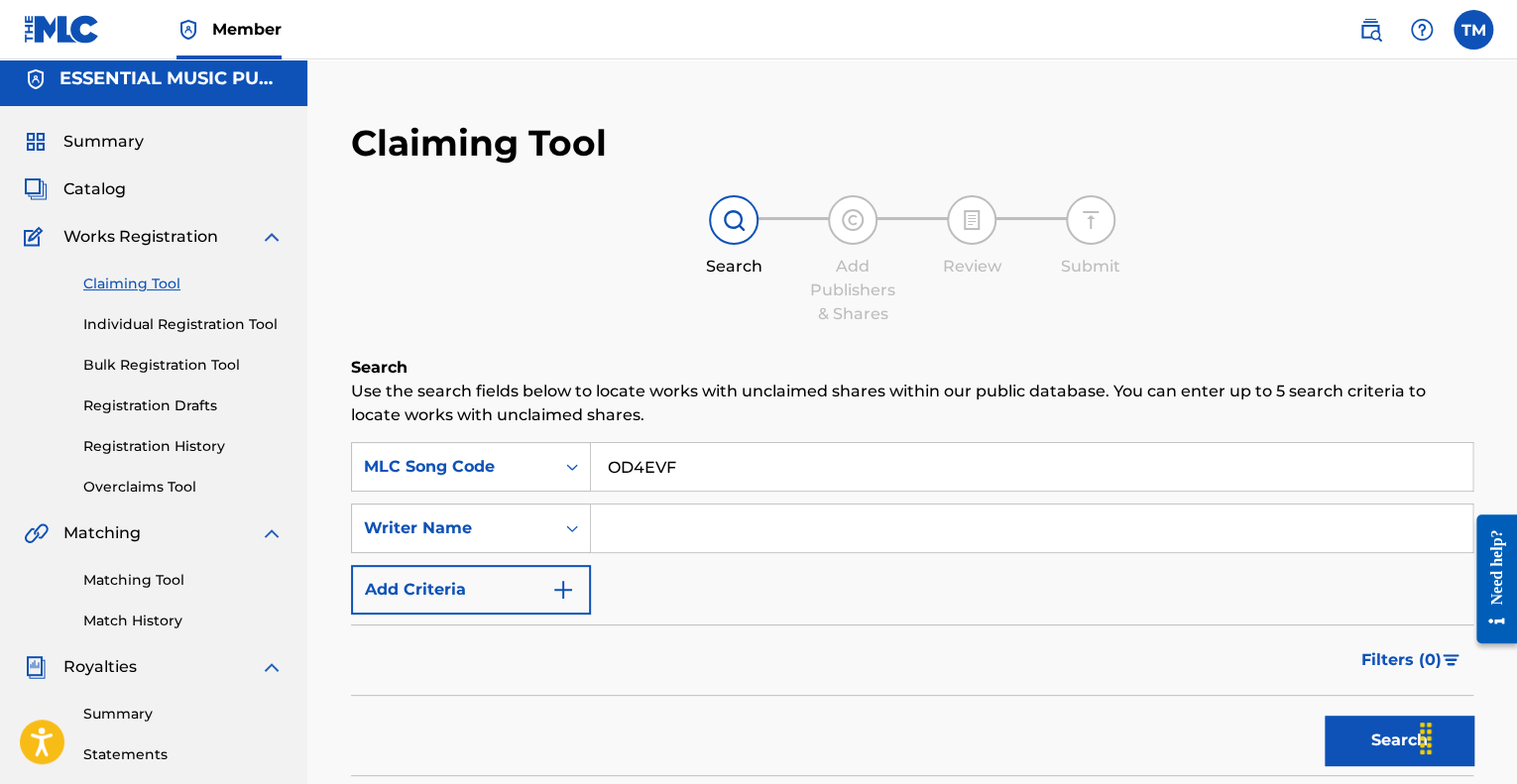 scroll, scrollTop: 0, scrollLeft: 0, axis: both 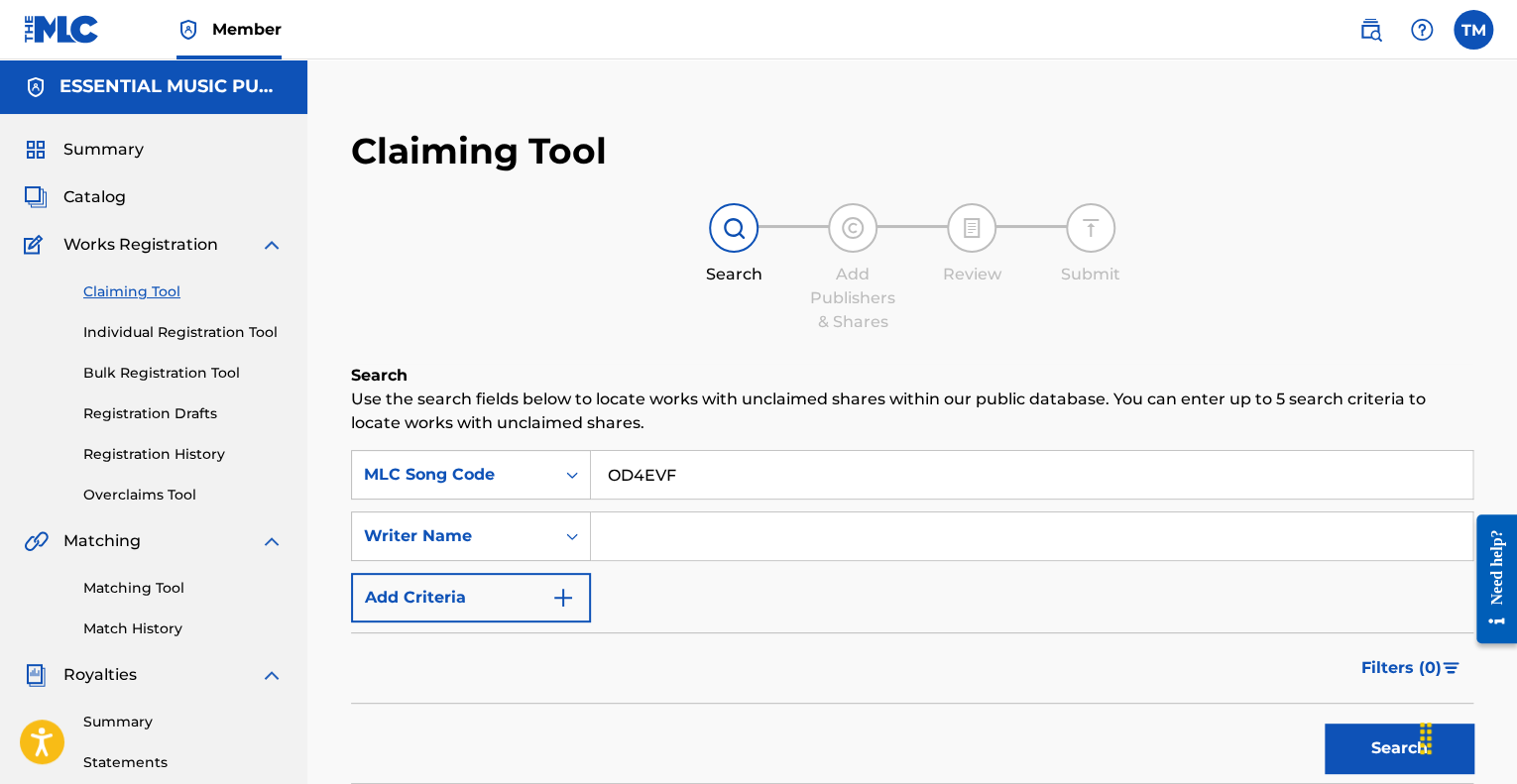 click on "Individual Registration Tool" at bounding box center [183, 332] 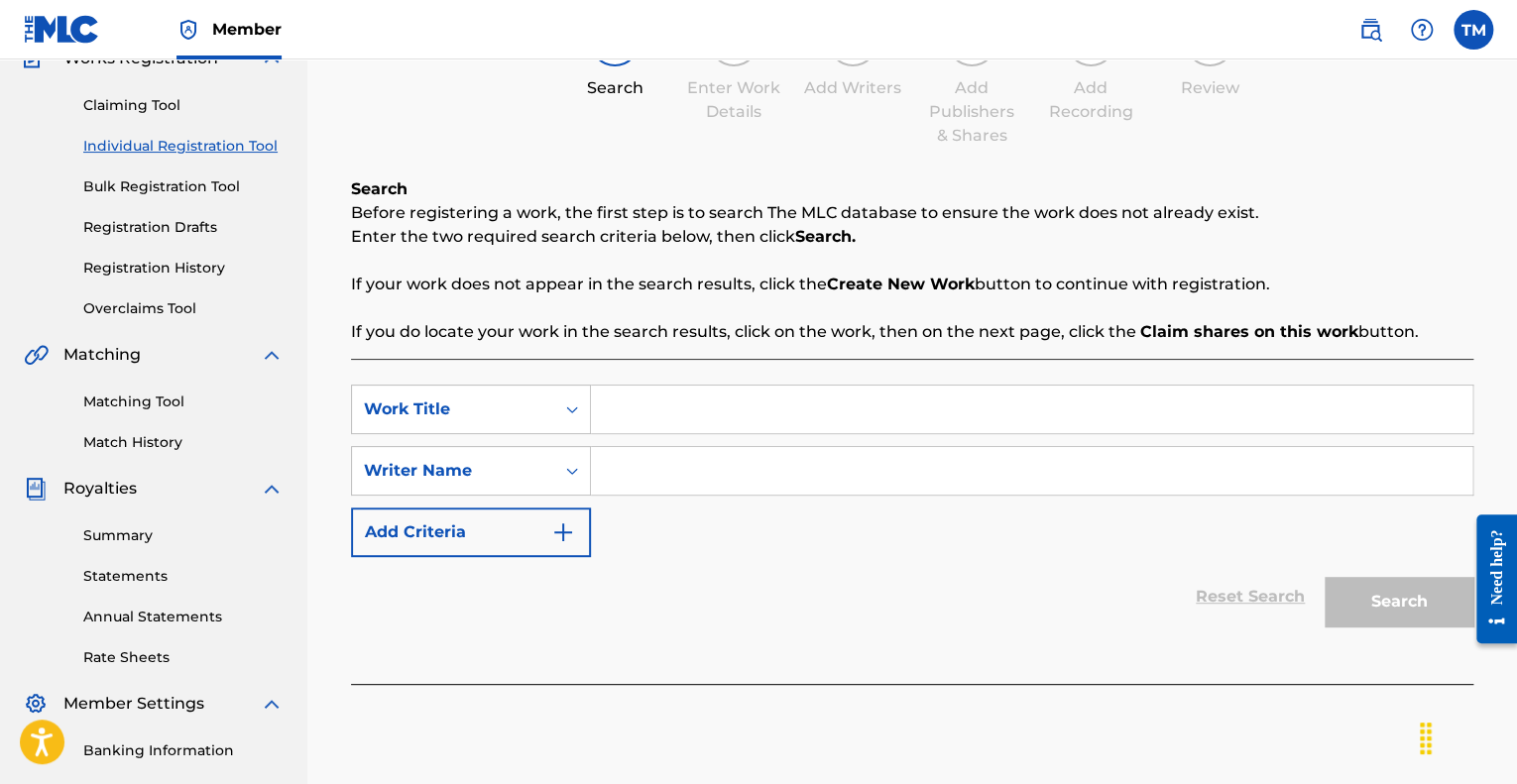 scroll, scrollTop: 198, scrollLeft: 0, axis: vertical 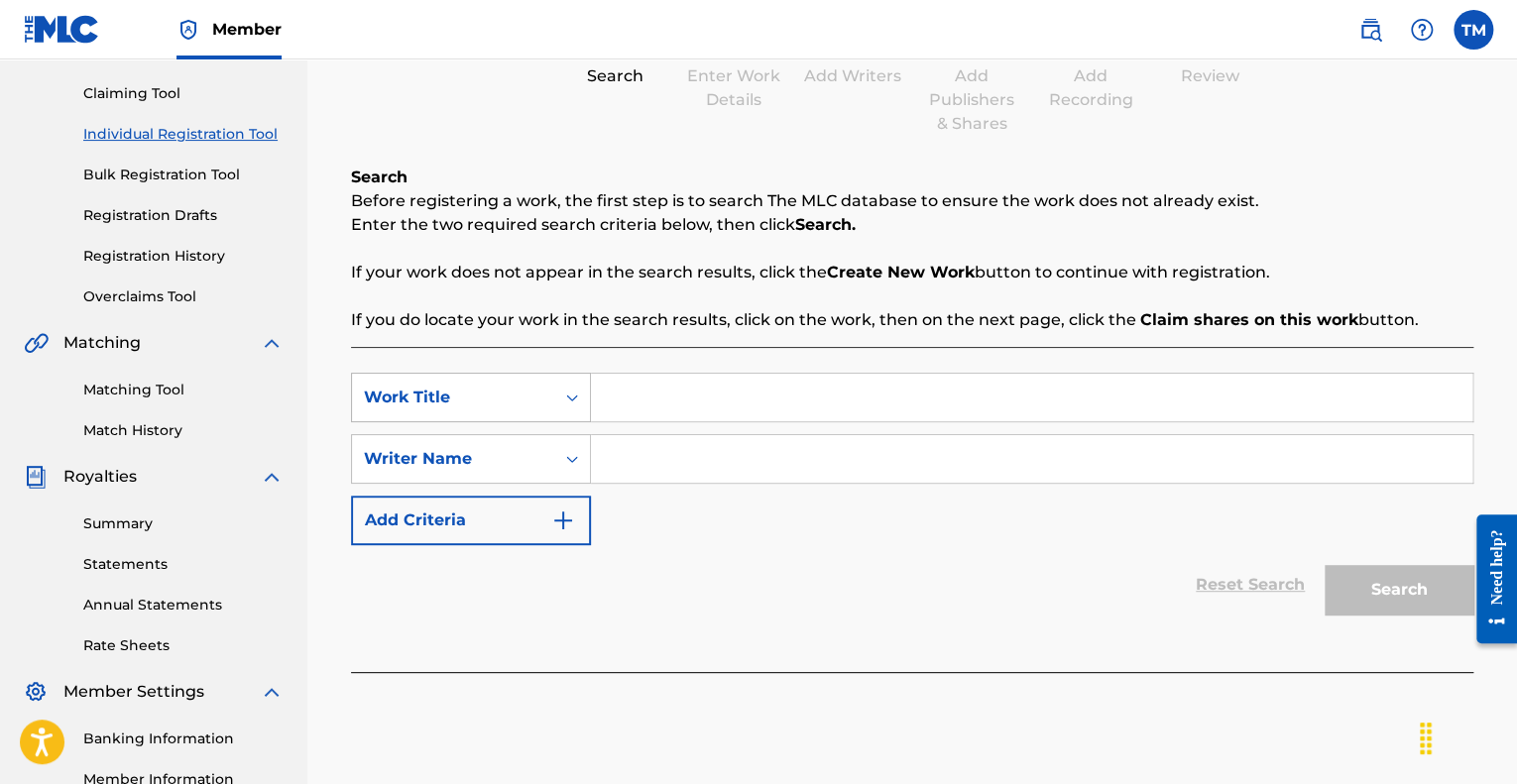 click at bounding box center (572, 397) 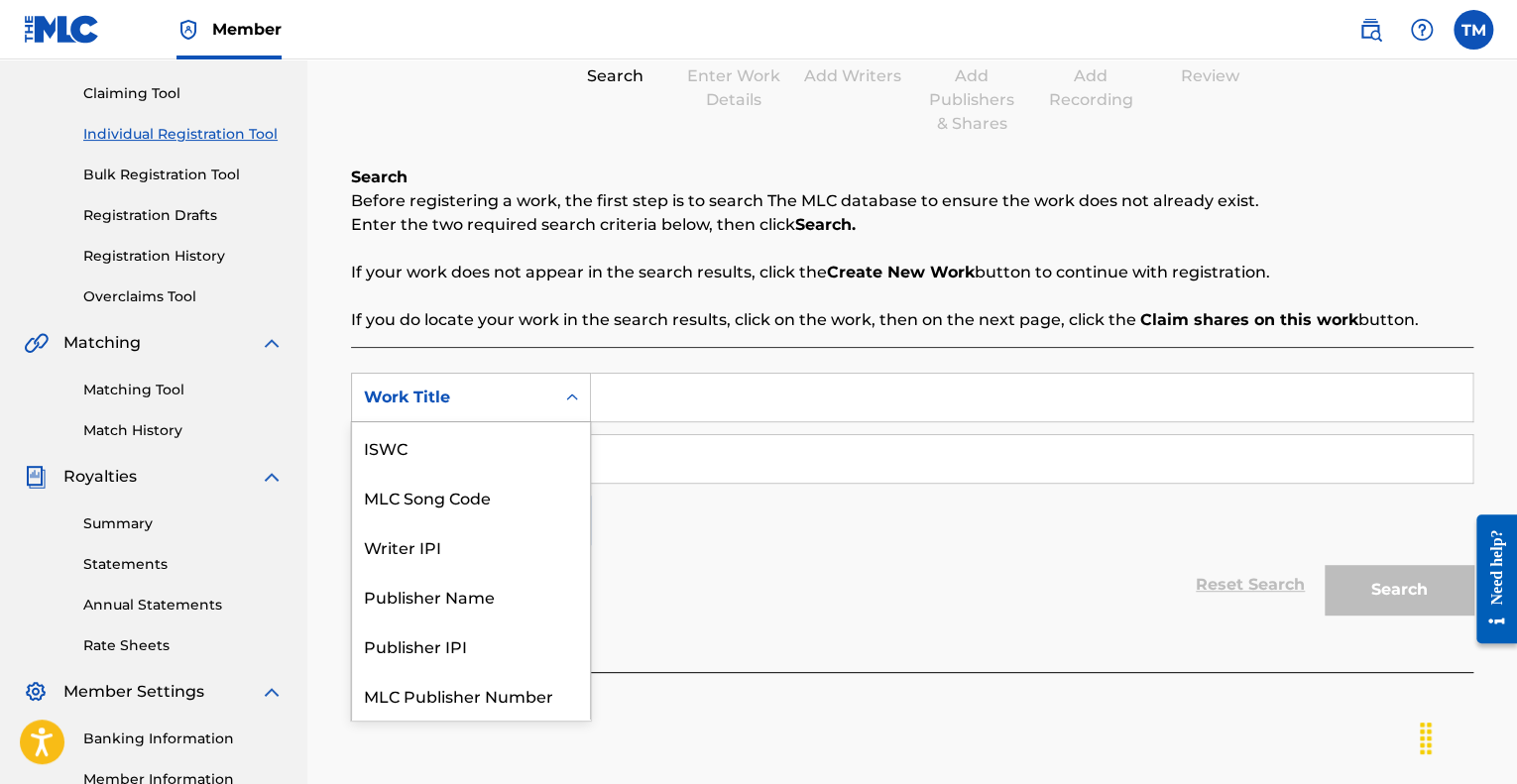 scroll, scrollTop: 50, scrollLeft: 0, axis: vertical 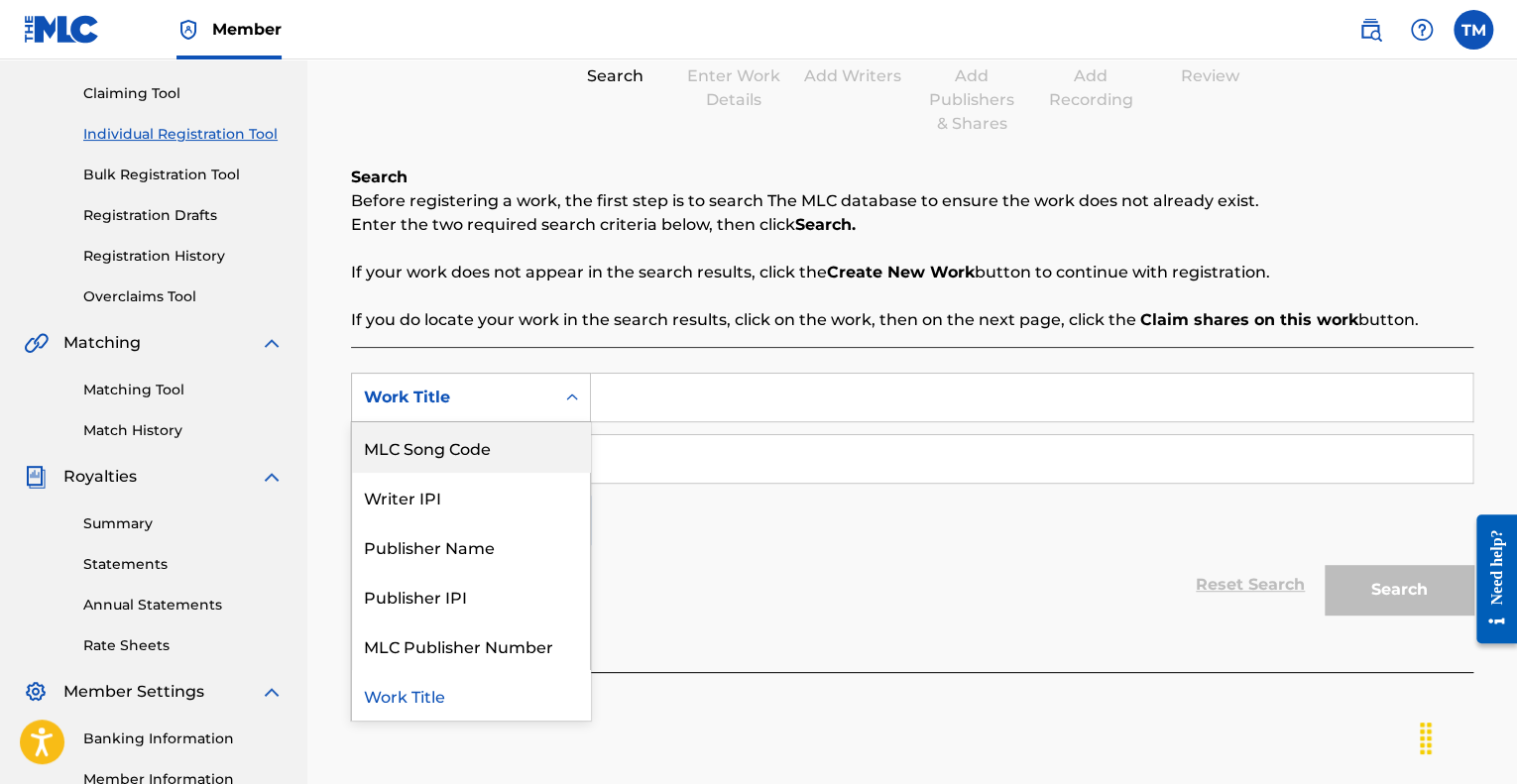 click on "MLC Song Code" at bounding box center (471, 447) 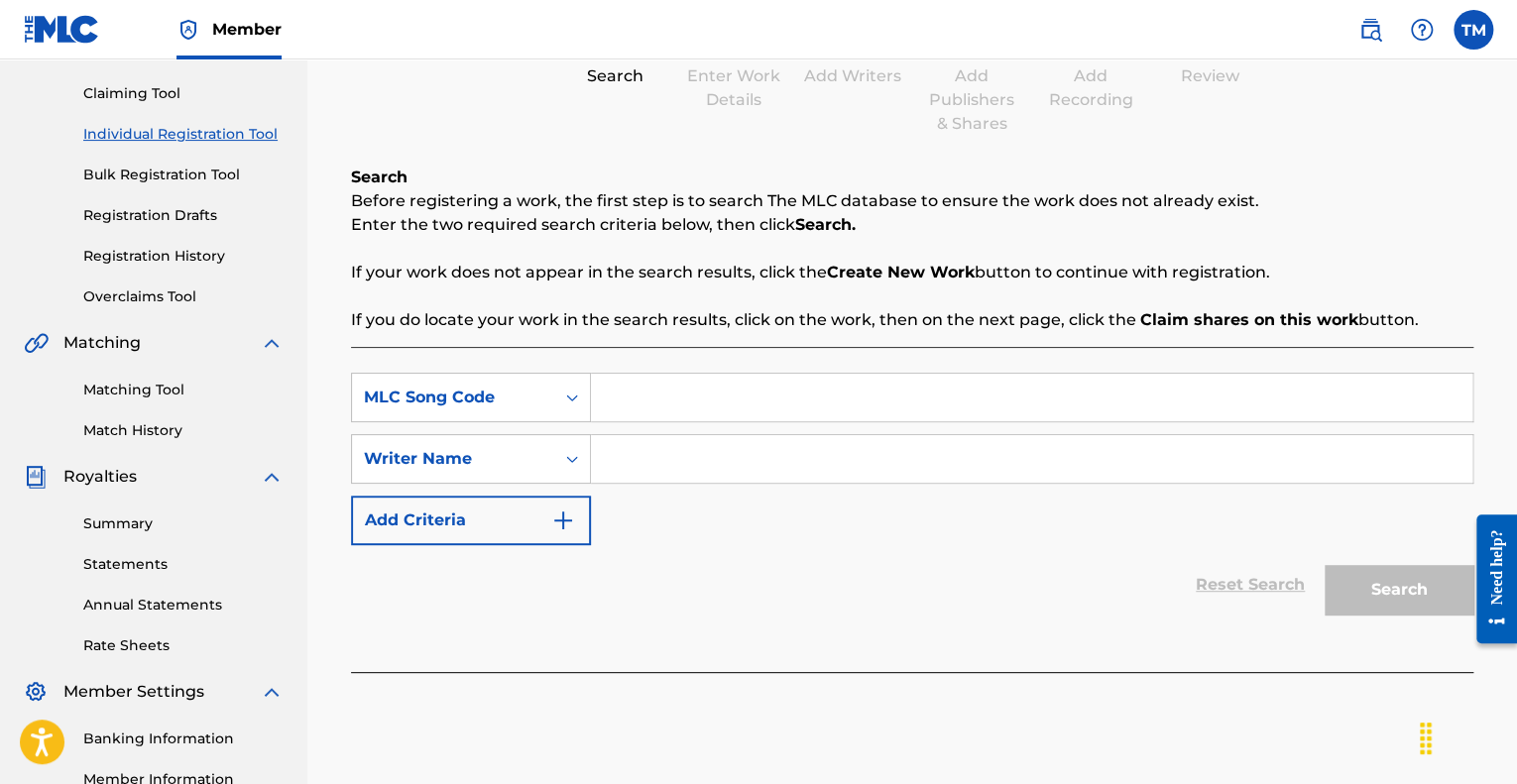 click at bounding box center (1031, 397) 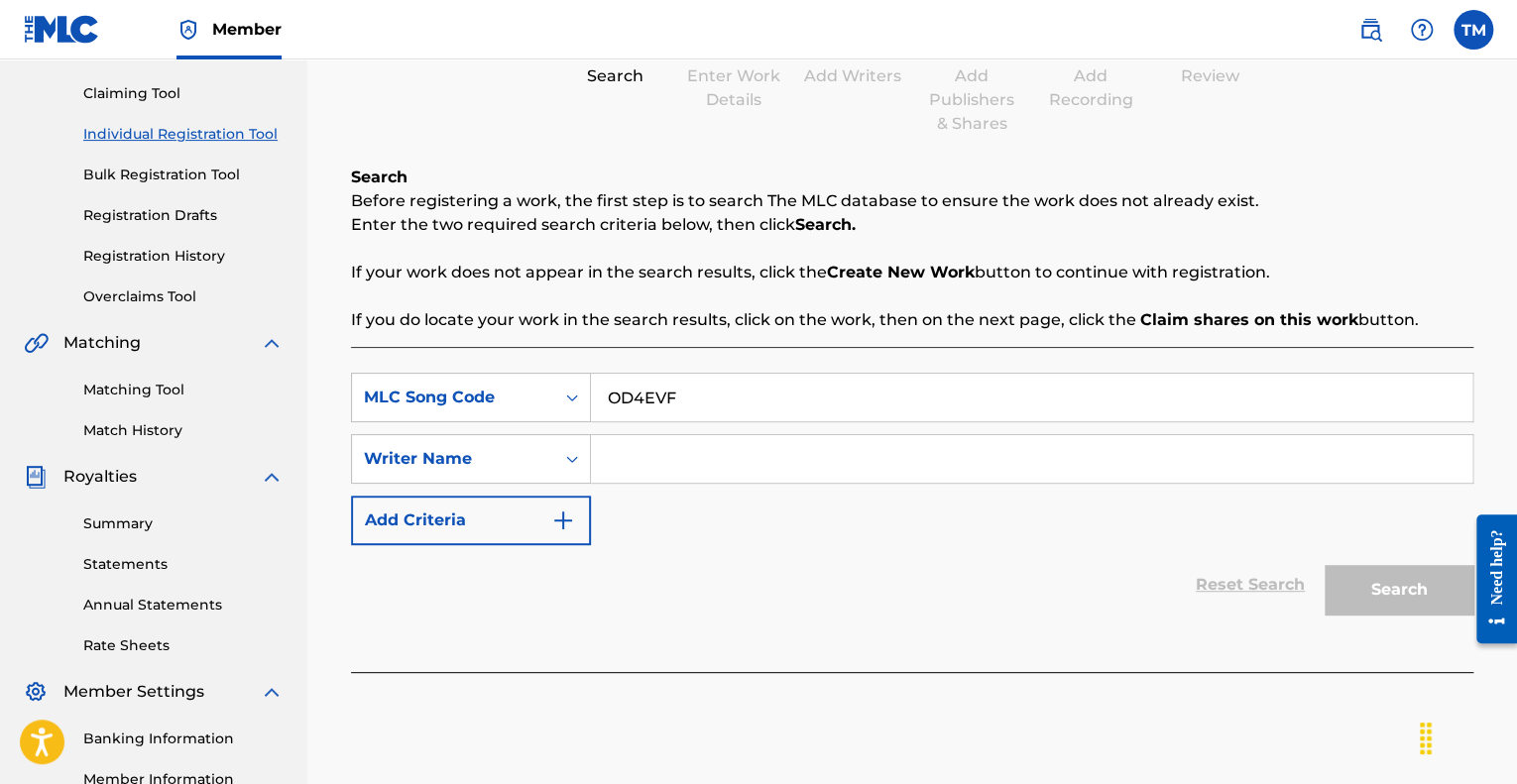 type on "OD4EVF" 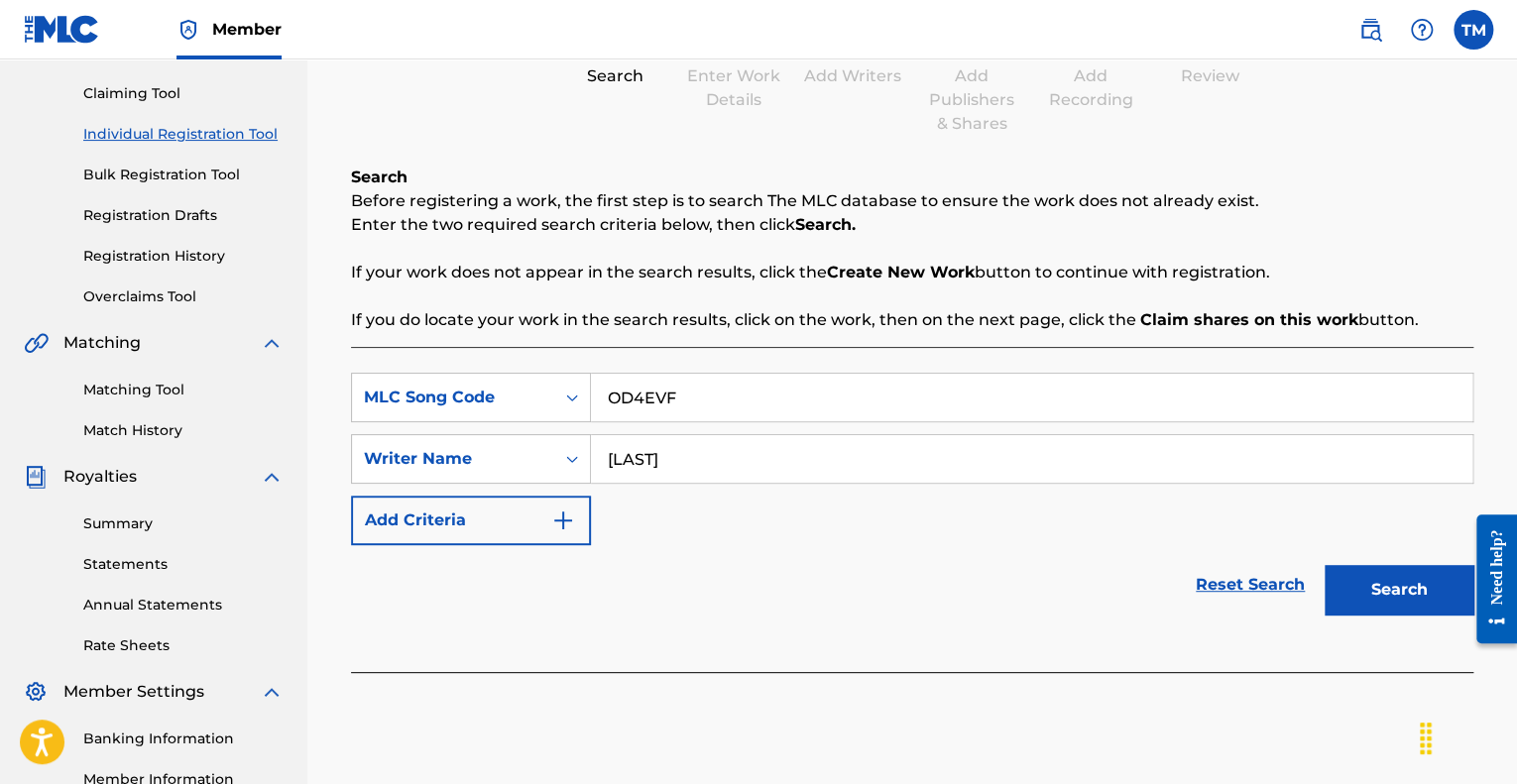type on "[LAST]" 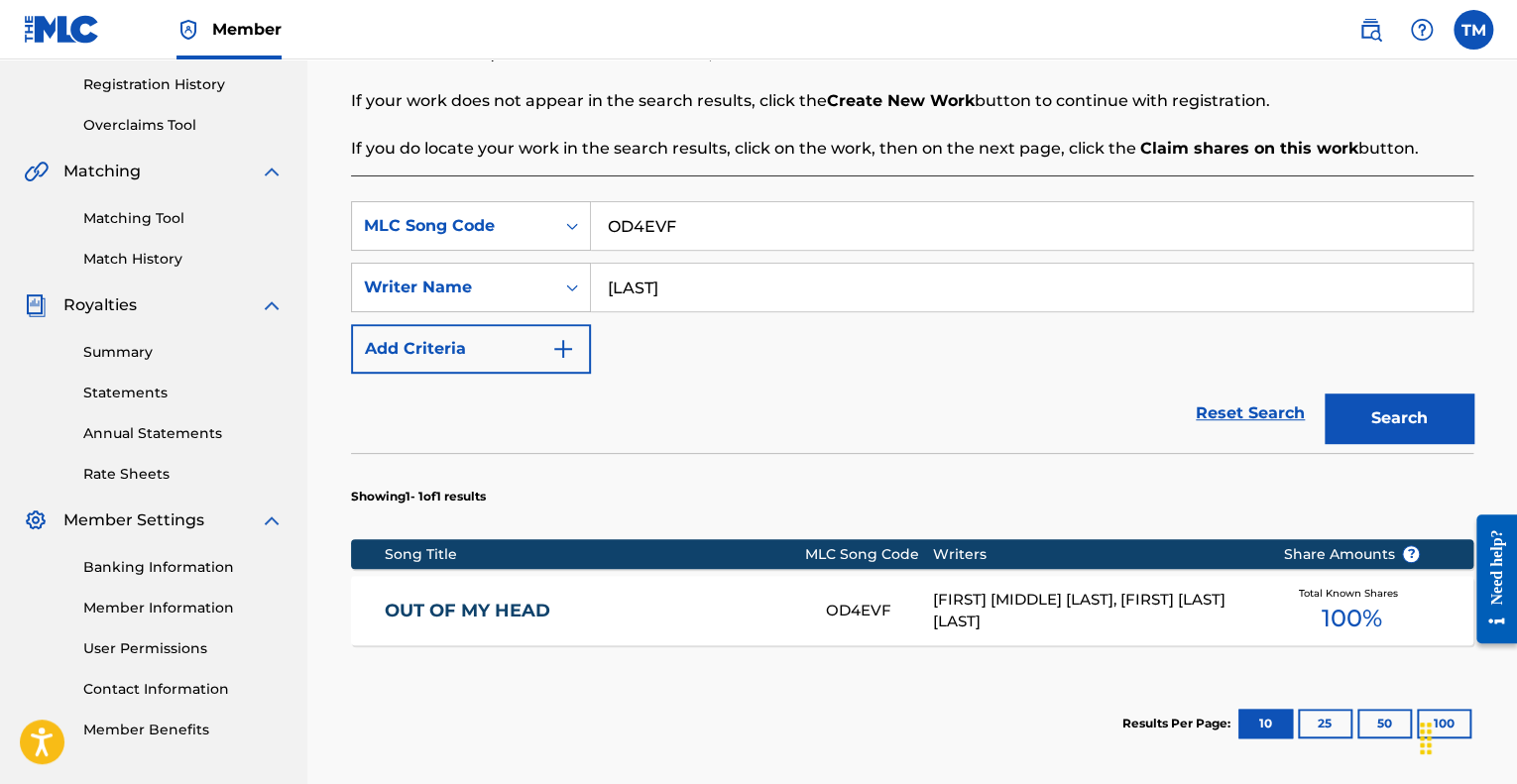 scroll, scrollTop: 588, scrollLeft: 0, axis: vertical 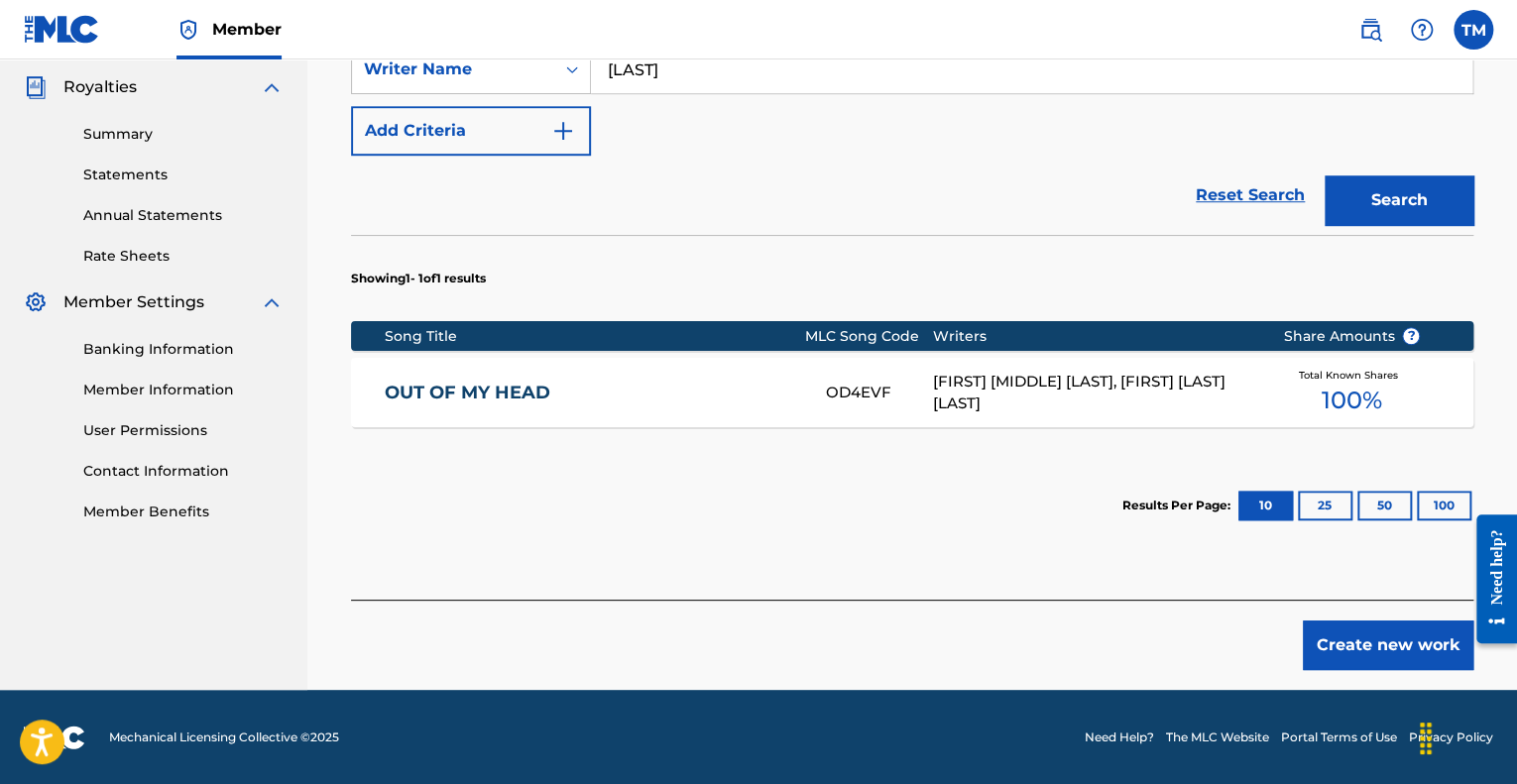 click on "OUT OF MY HEAD" at bounding box center [592, 392] 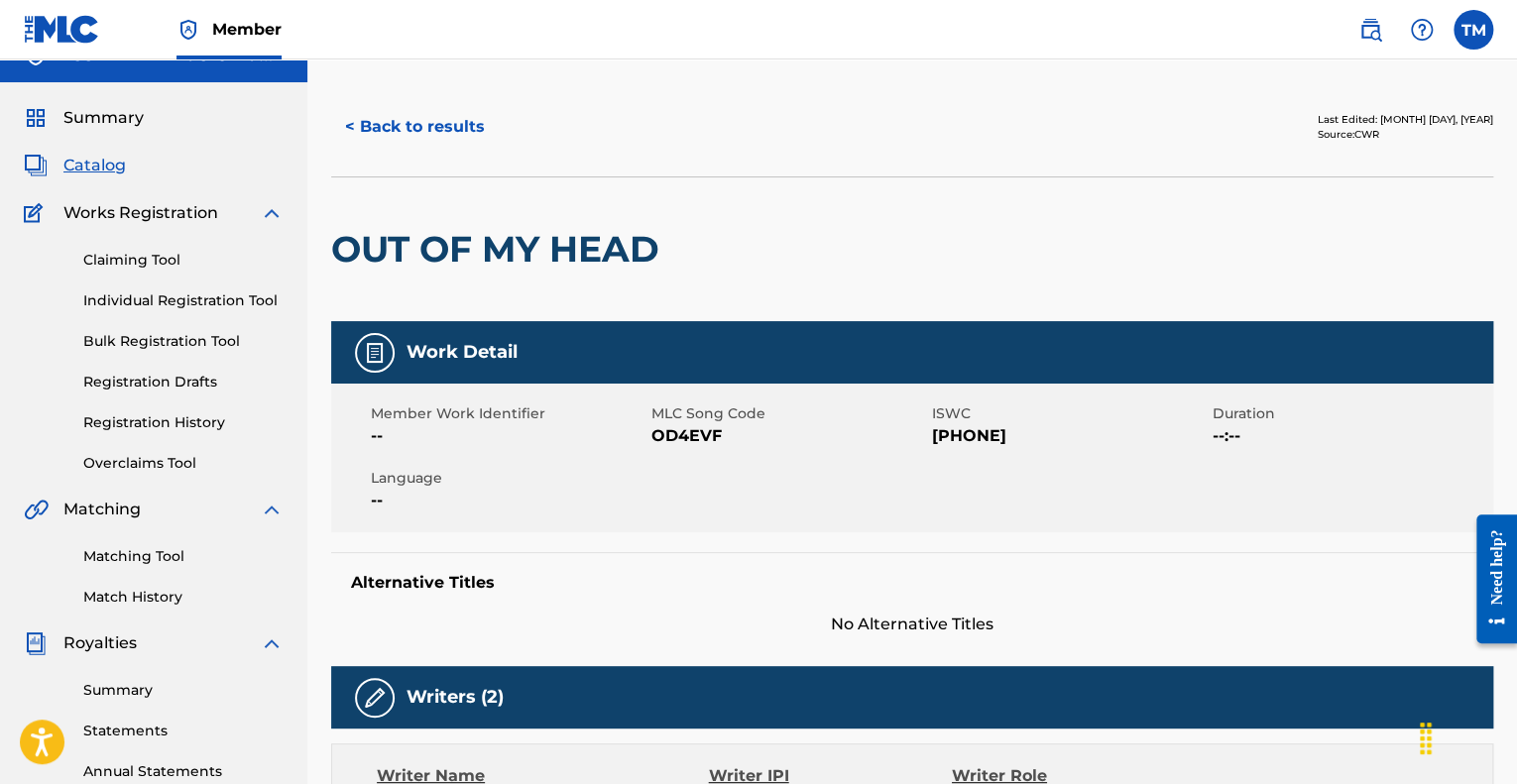 scroll, scrollTop: 0, scrollLeft: 0, axis: both 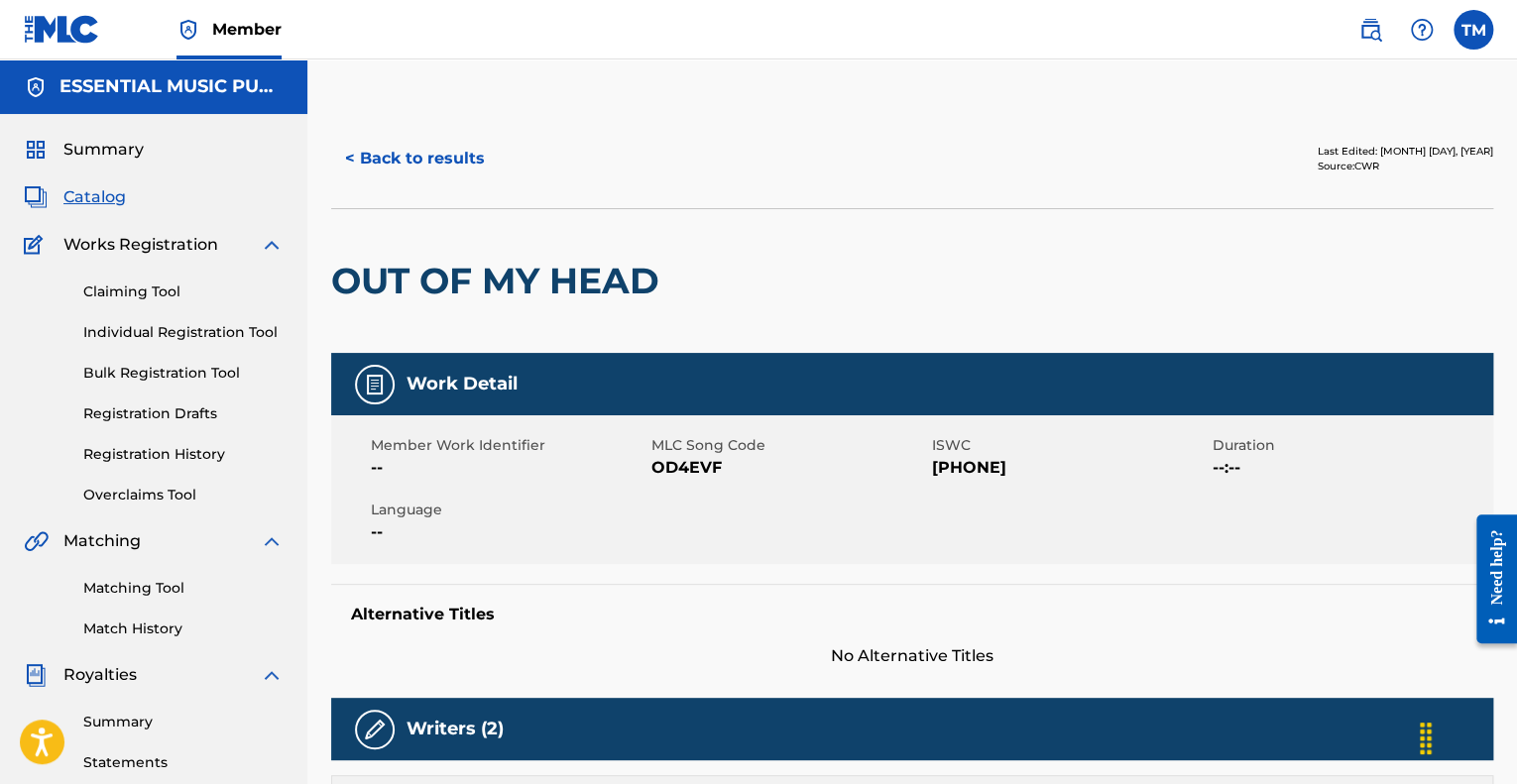 click on "< Back to results" at bounding box center (414, 159) 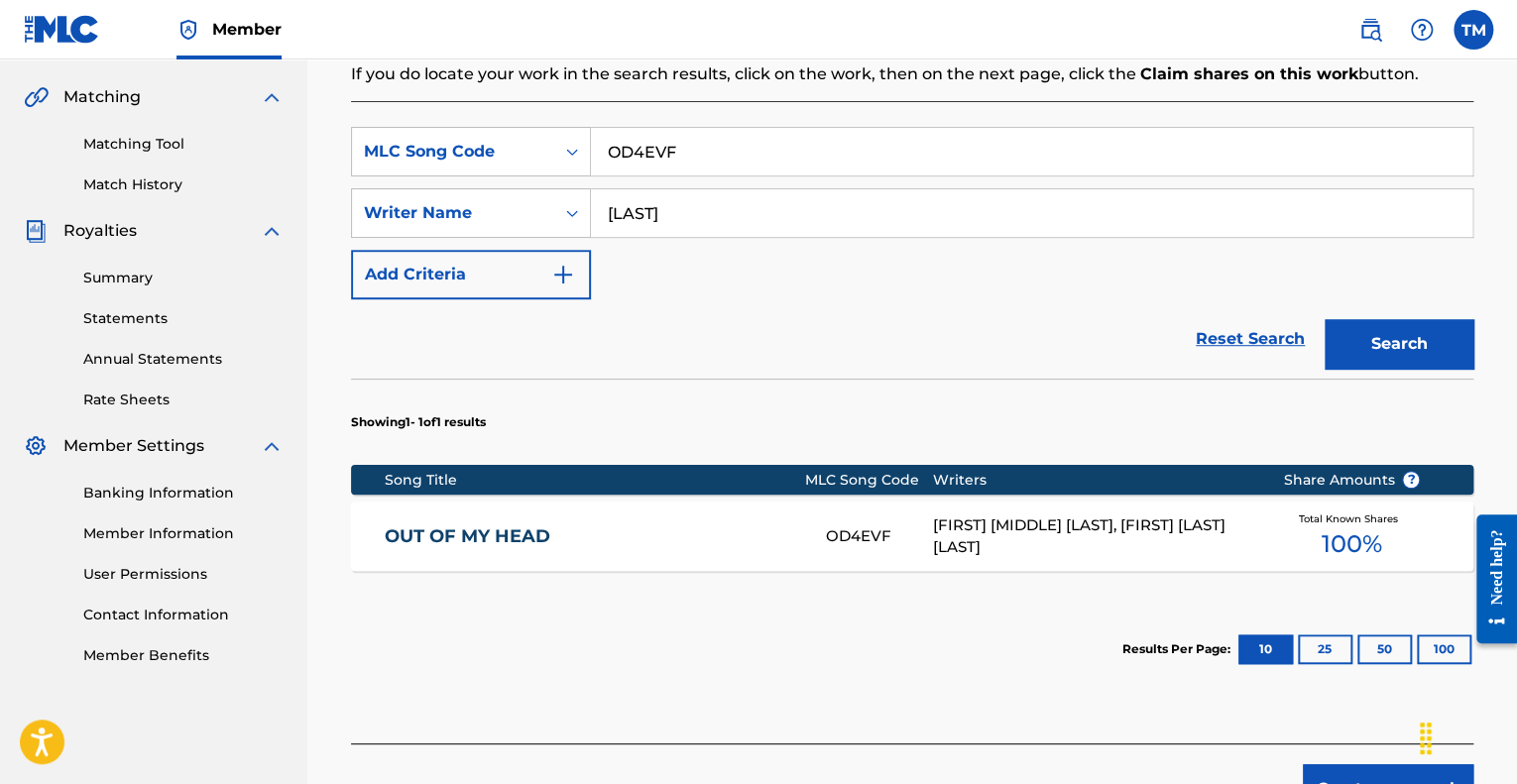 scroll, scrollTop: 0, scrollLeft: 0, axis: both 